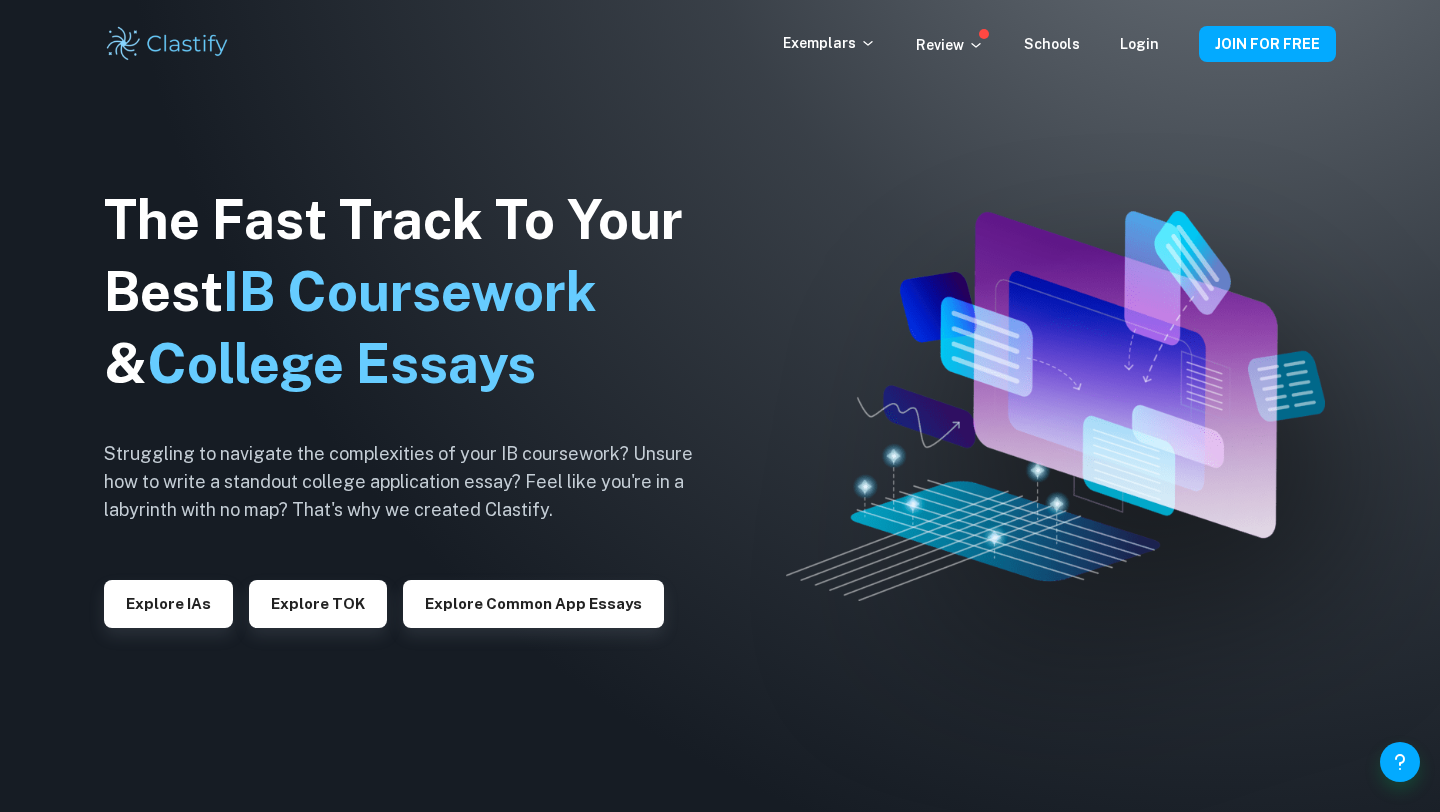 scroll, scrollTop: 0, scrollLeft: 0, axis: both 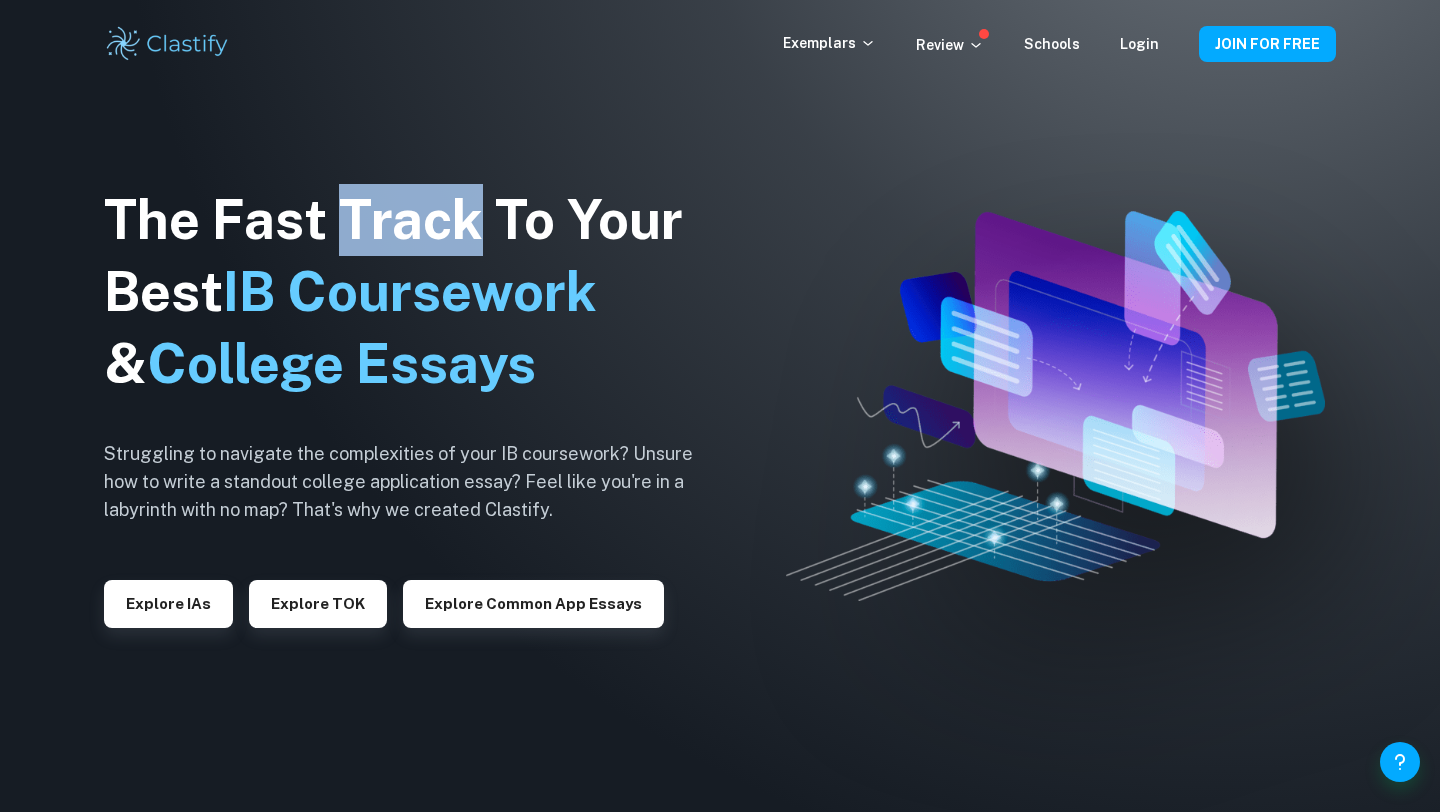 click on "The Fast Track To Your Best  IB Coursework   &  College Essays" at bounding box center (414, 292) 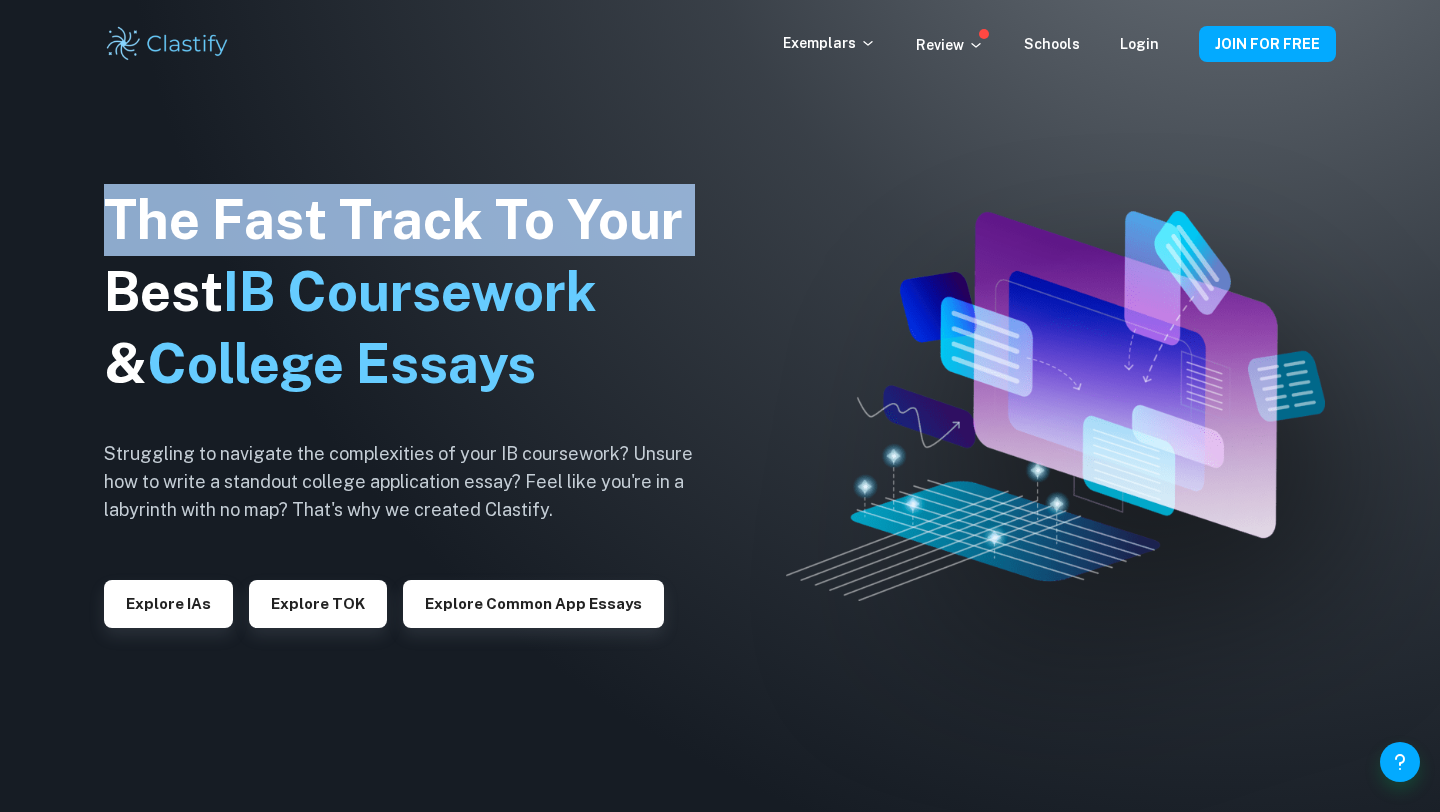 click on "IB Coursework" 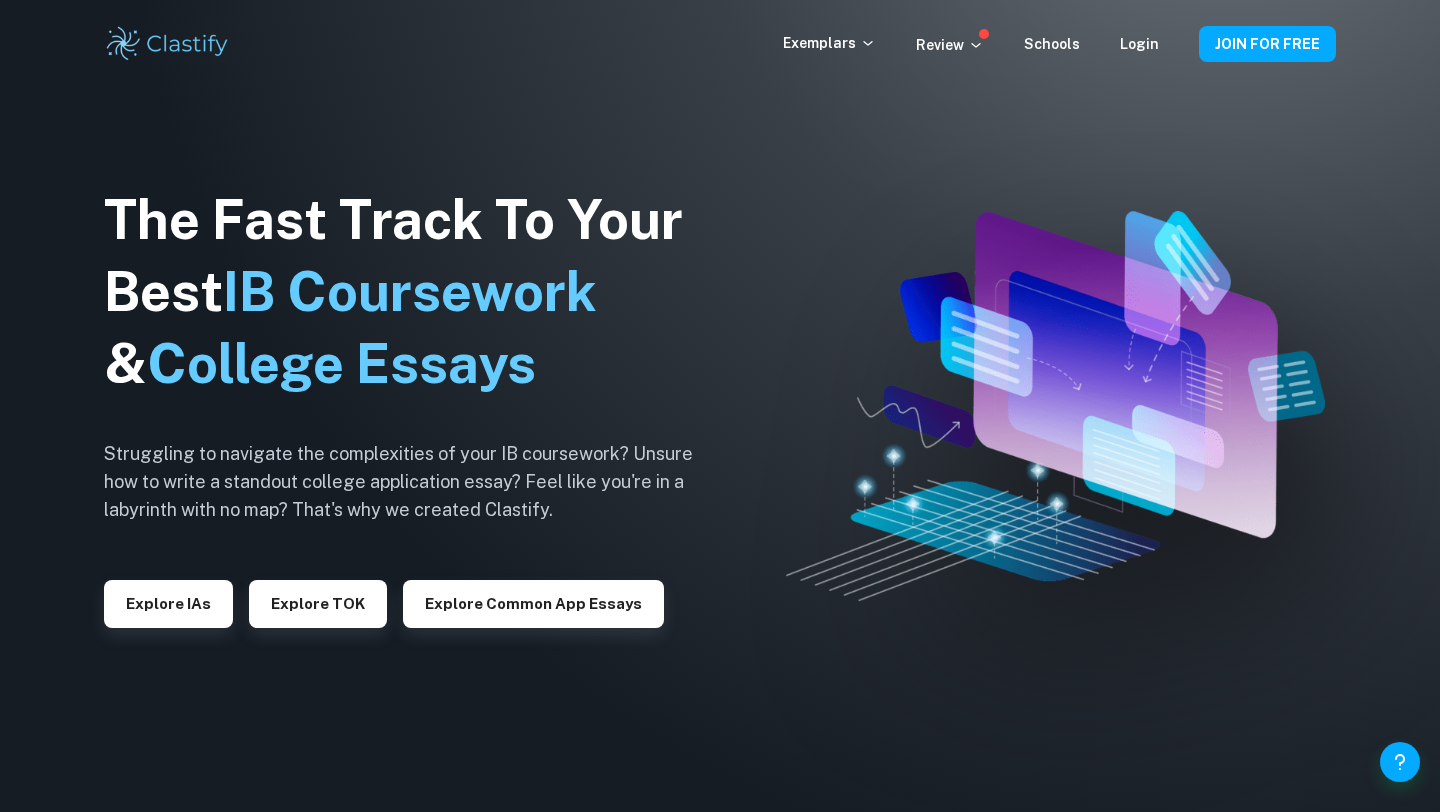 click on "IB Coursework" 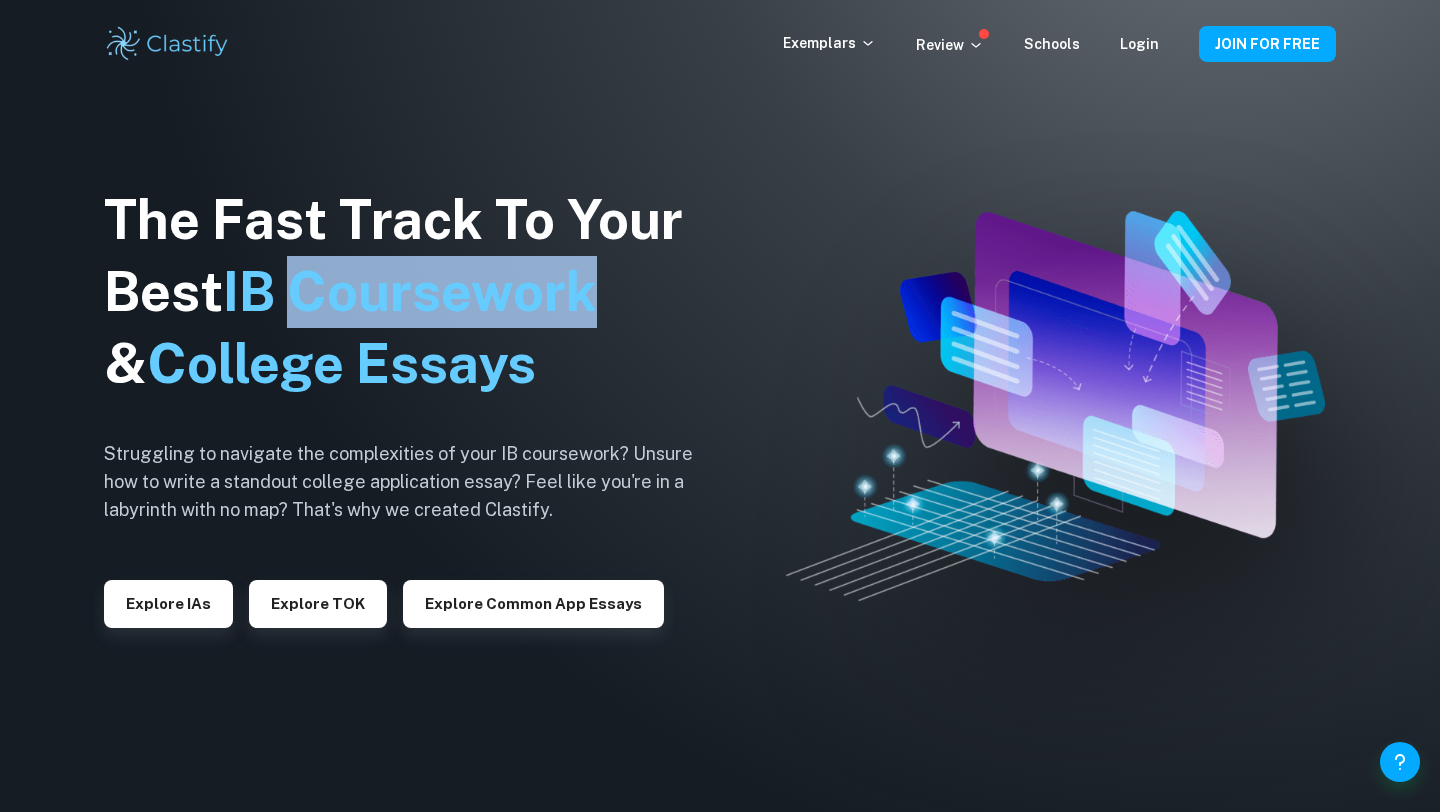 click on "IB Coursework" 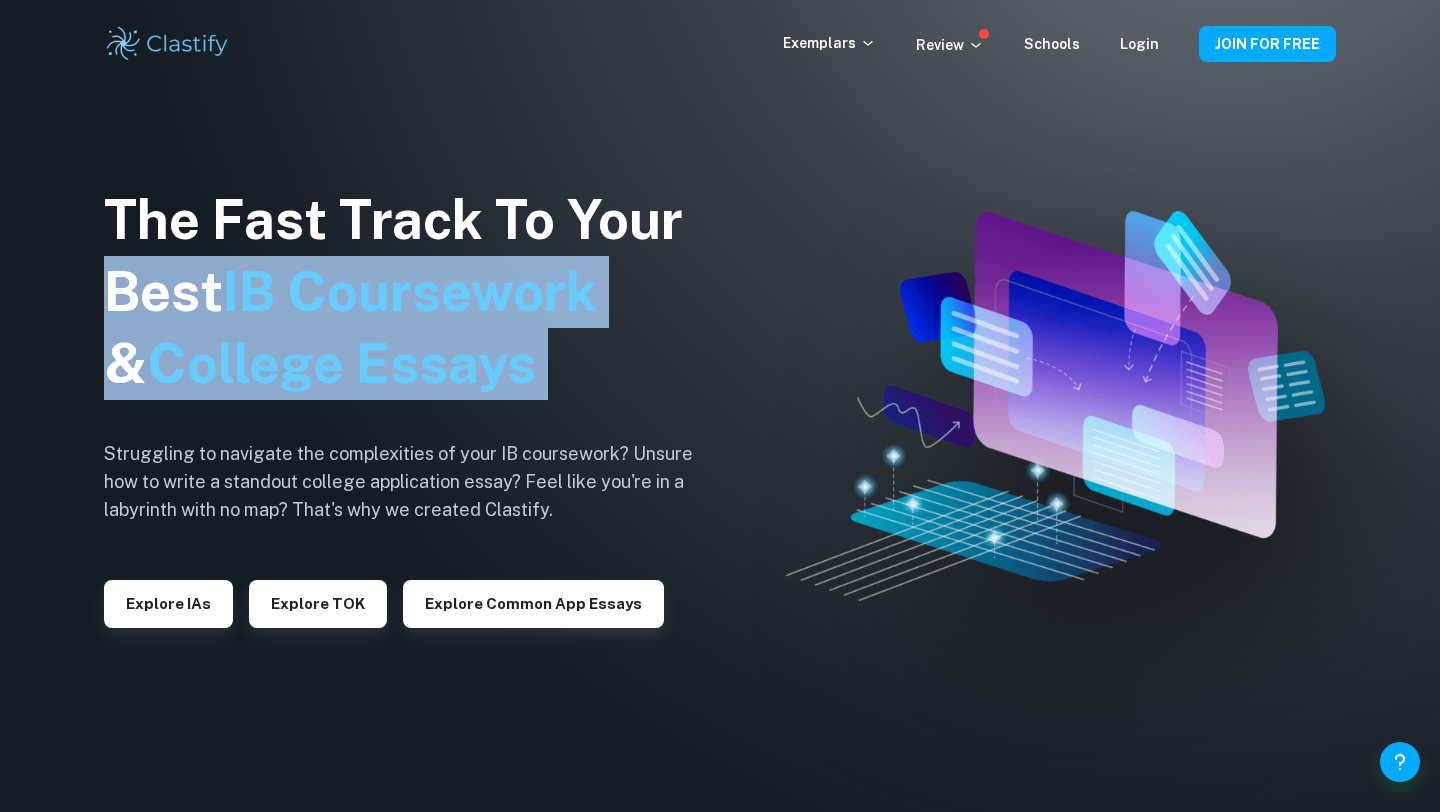 click on "IB Coursework" 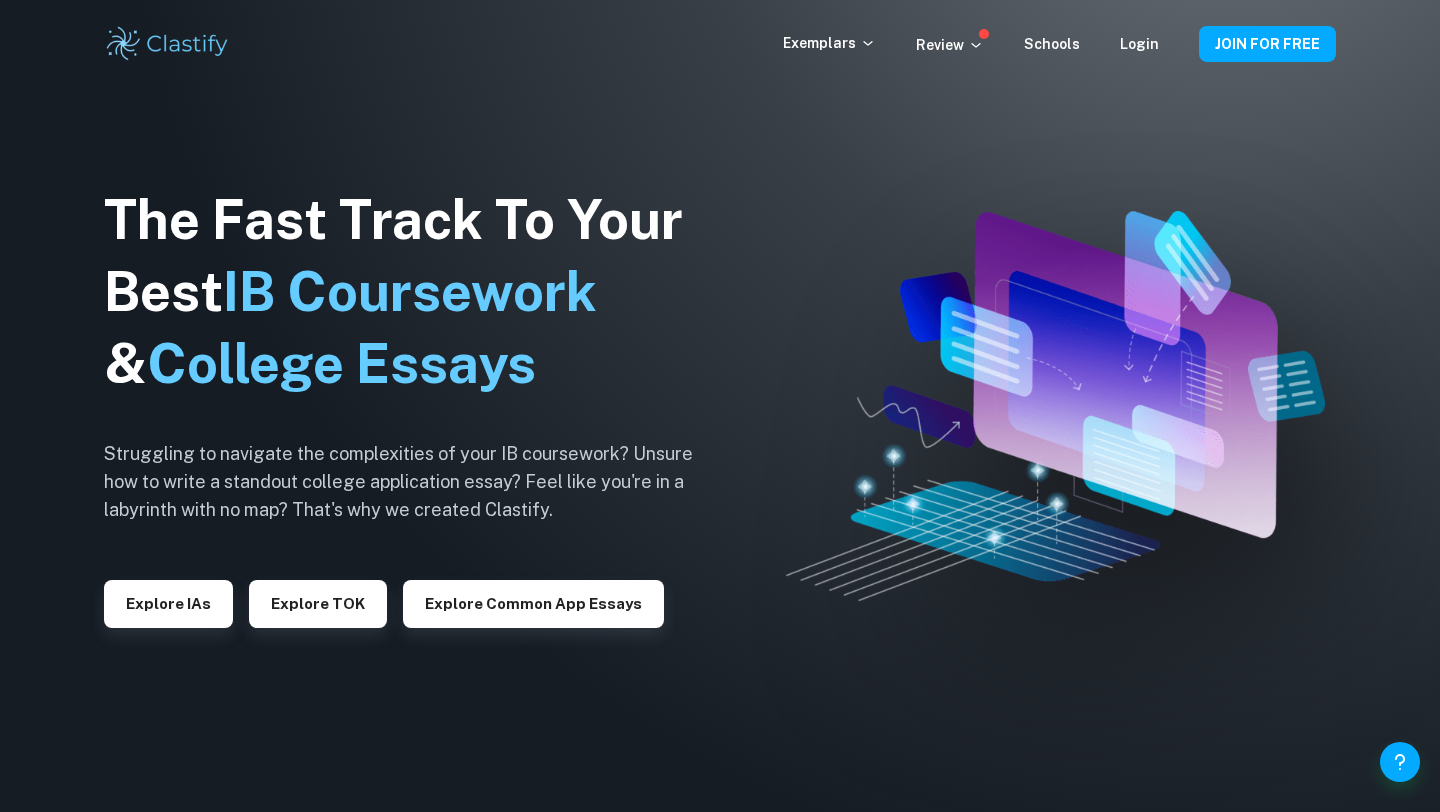 click on "IB Coursework" 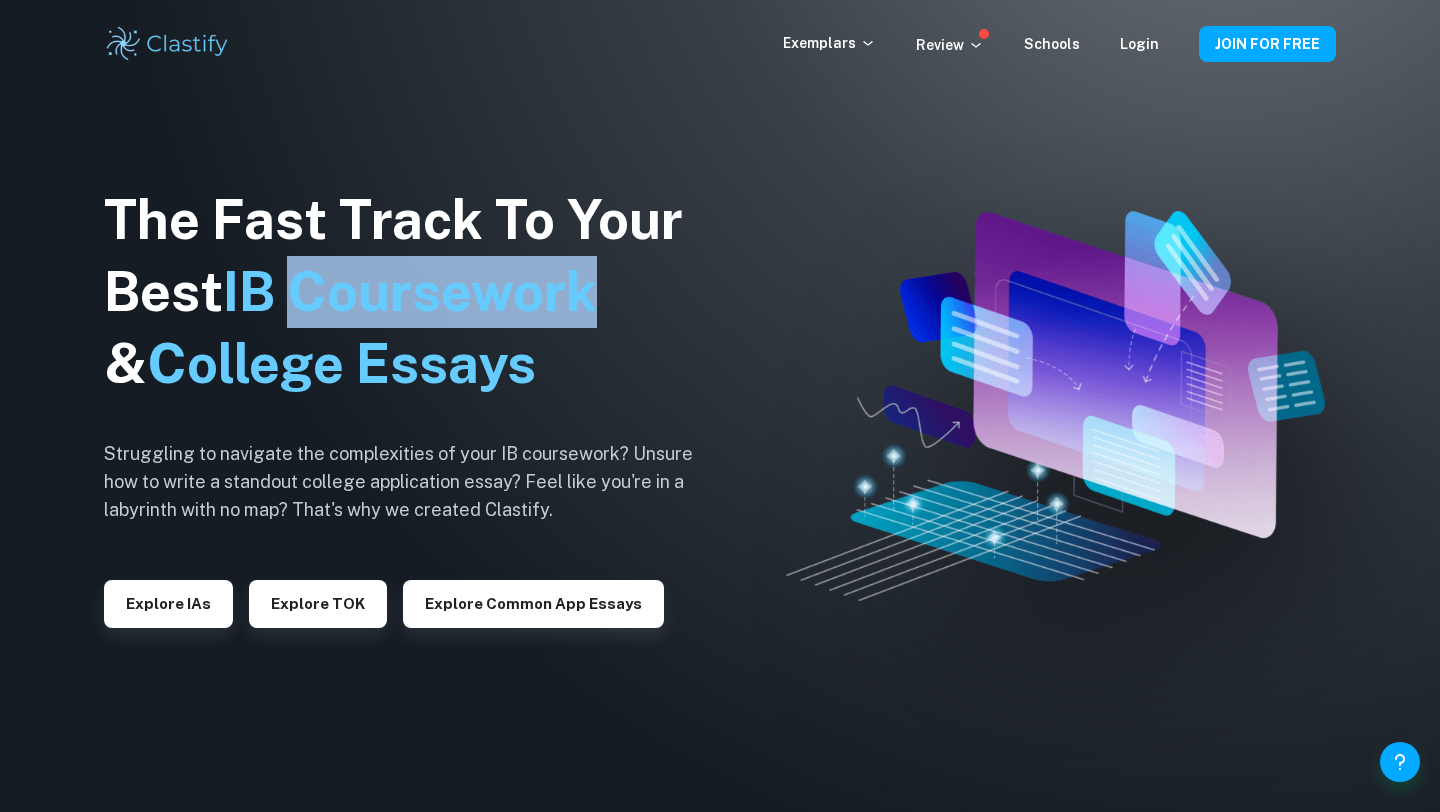 click on "IB Coursework" 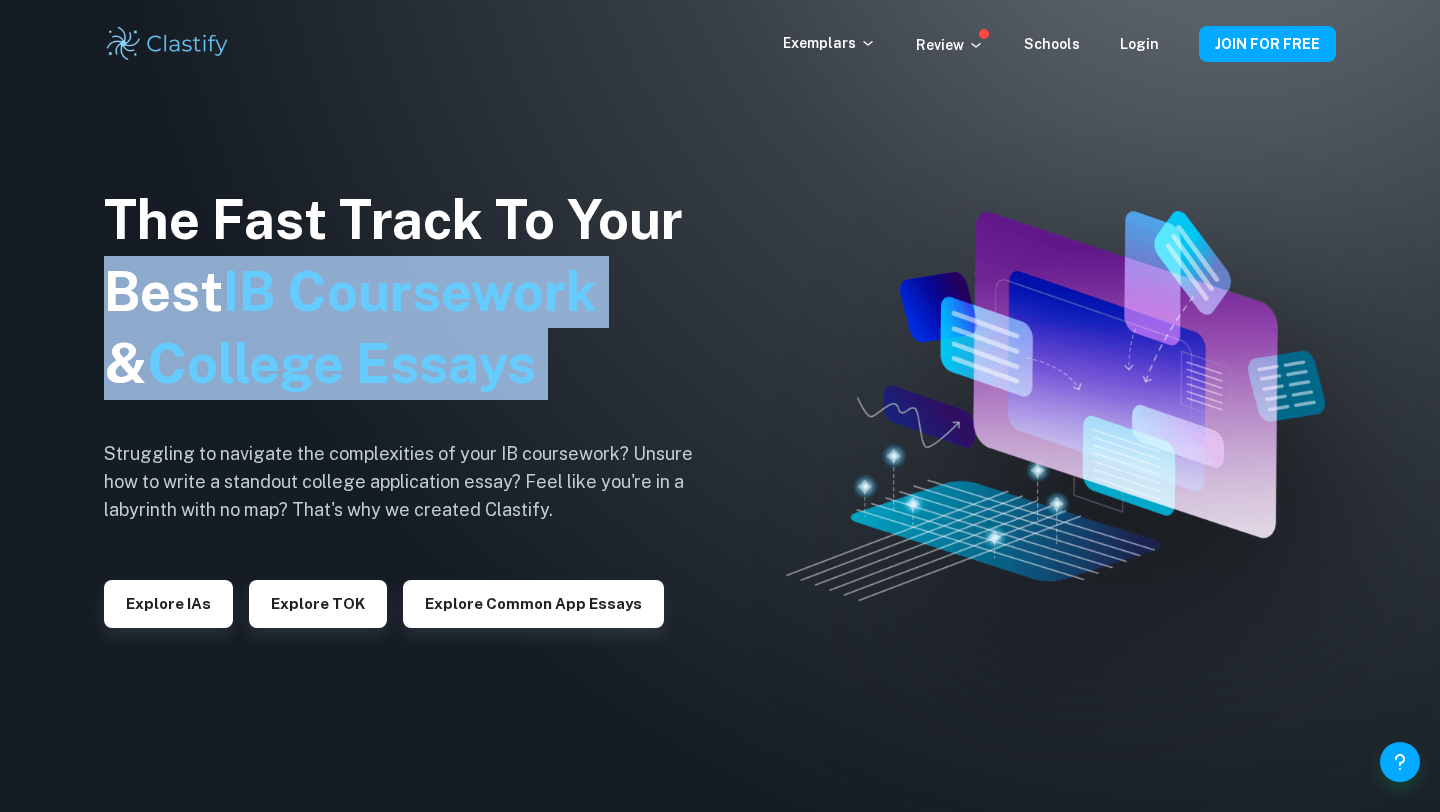 click on "IB Coursework" 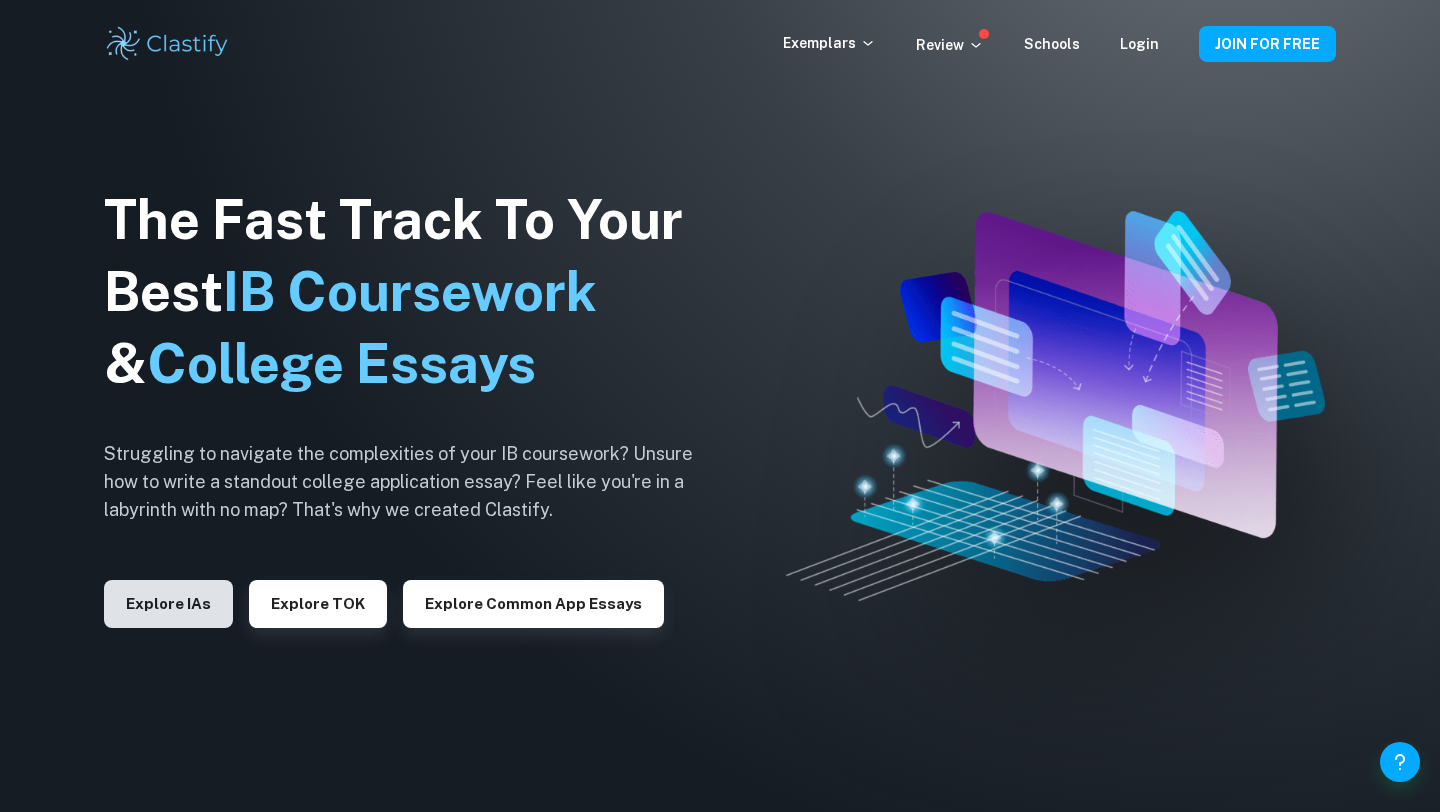 click on "Explore IAs" at bounding box center [168, 604] 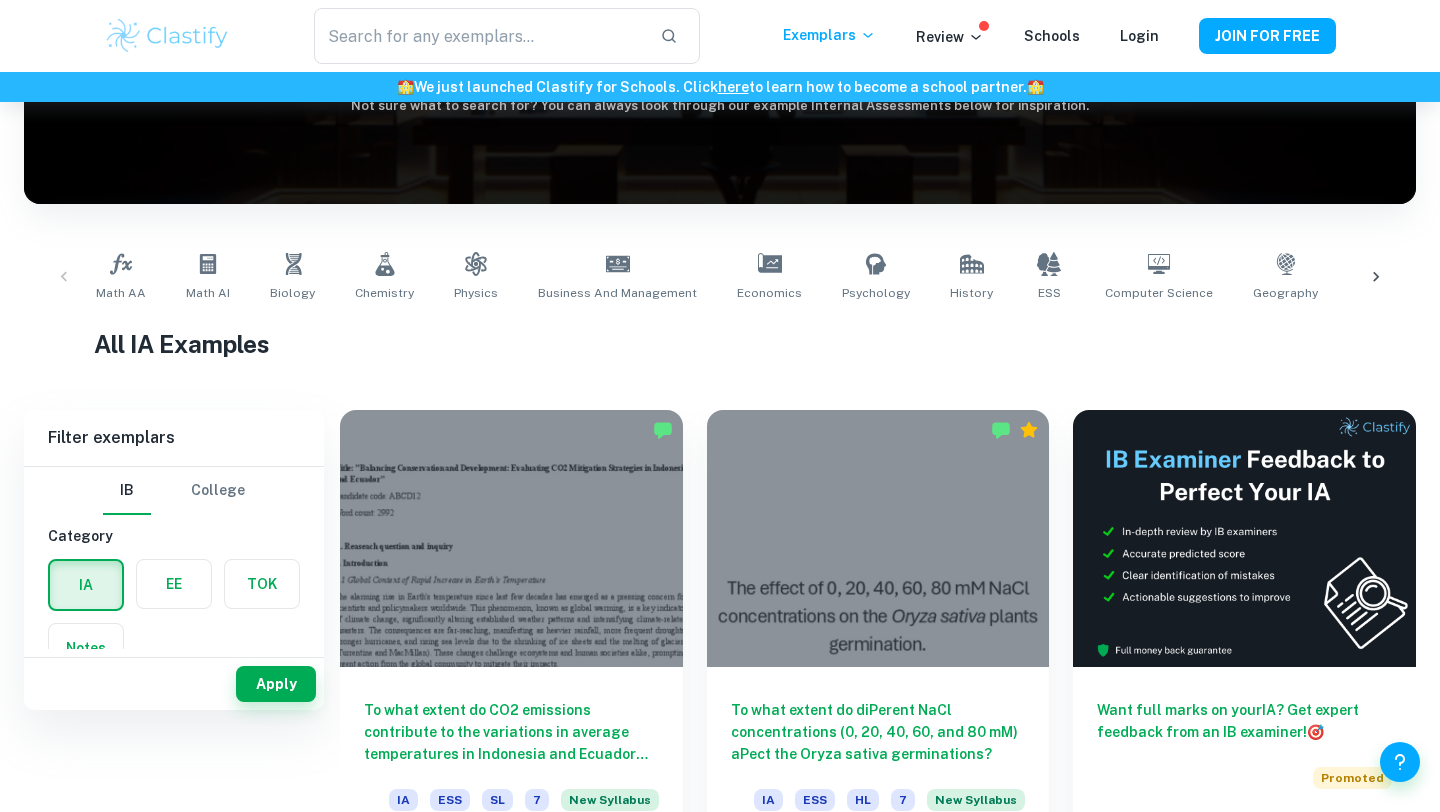 scroll, scrollTop: 329, scrollLeft: 0, axis: vertical 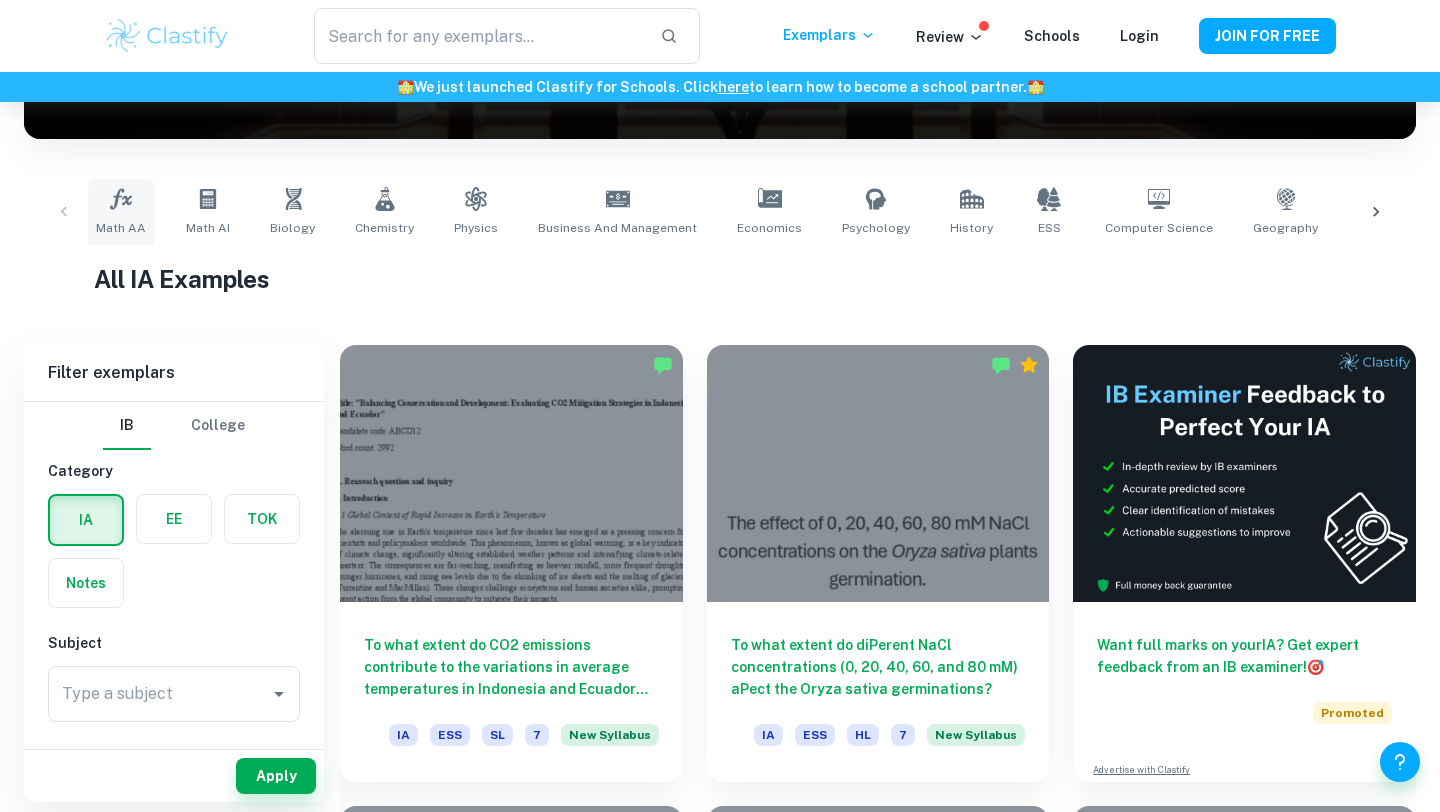 click on "Math AA" at bounding box center (121, 212) 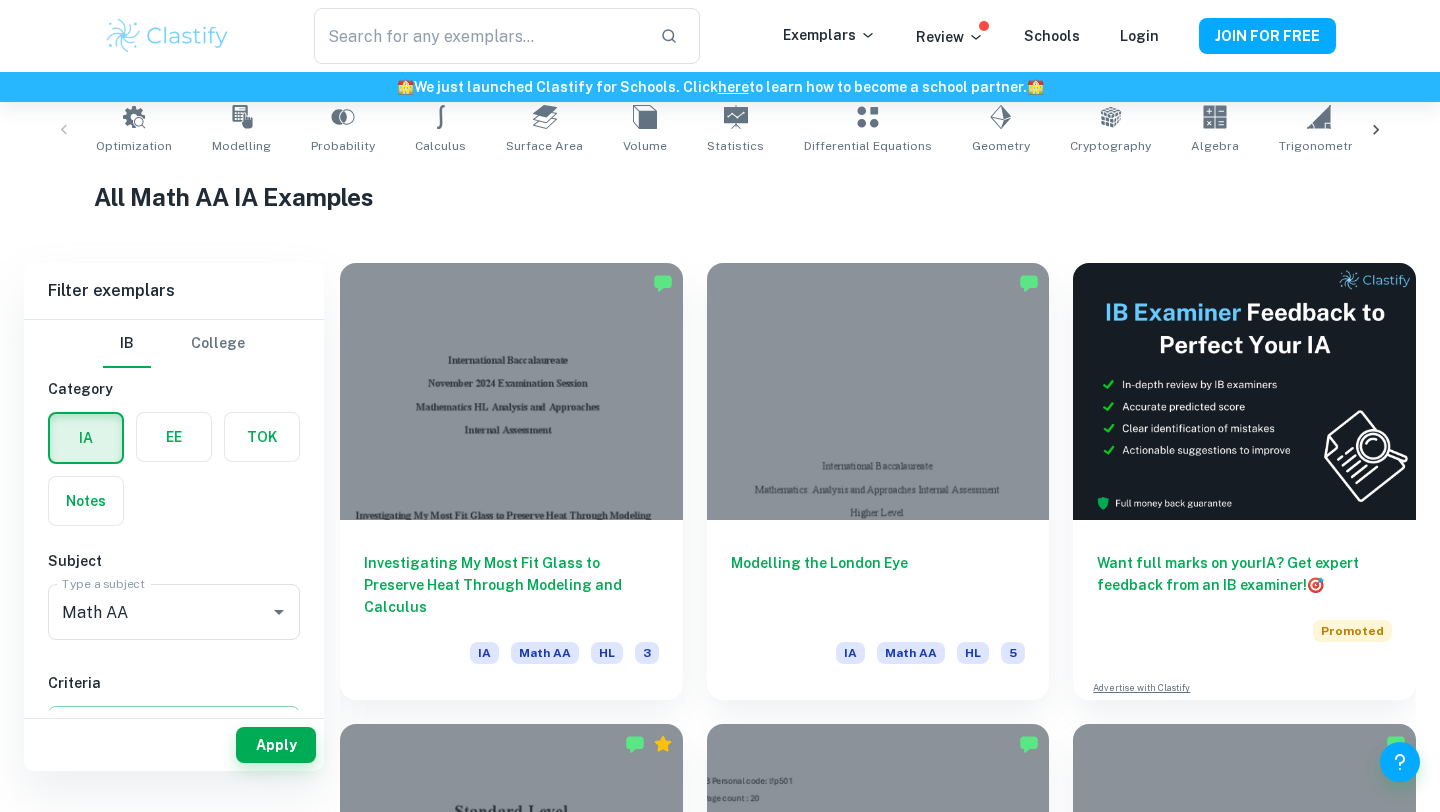 scroll, scrollTop: 427, scrollLeft: 0, axis: vertical 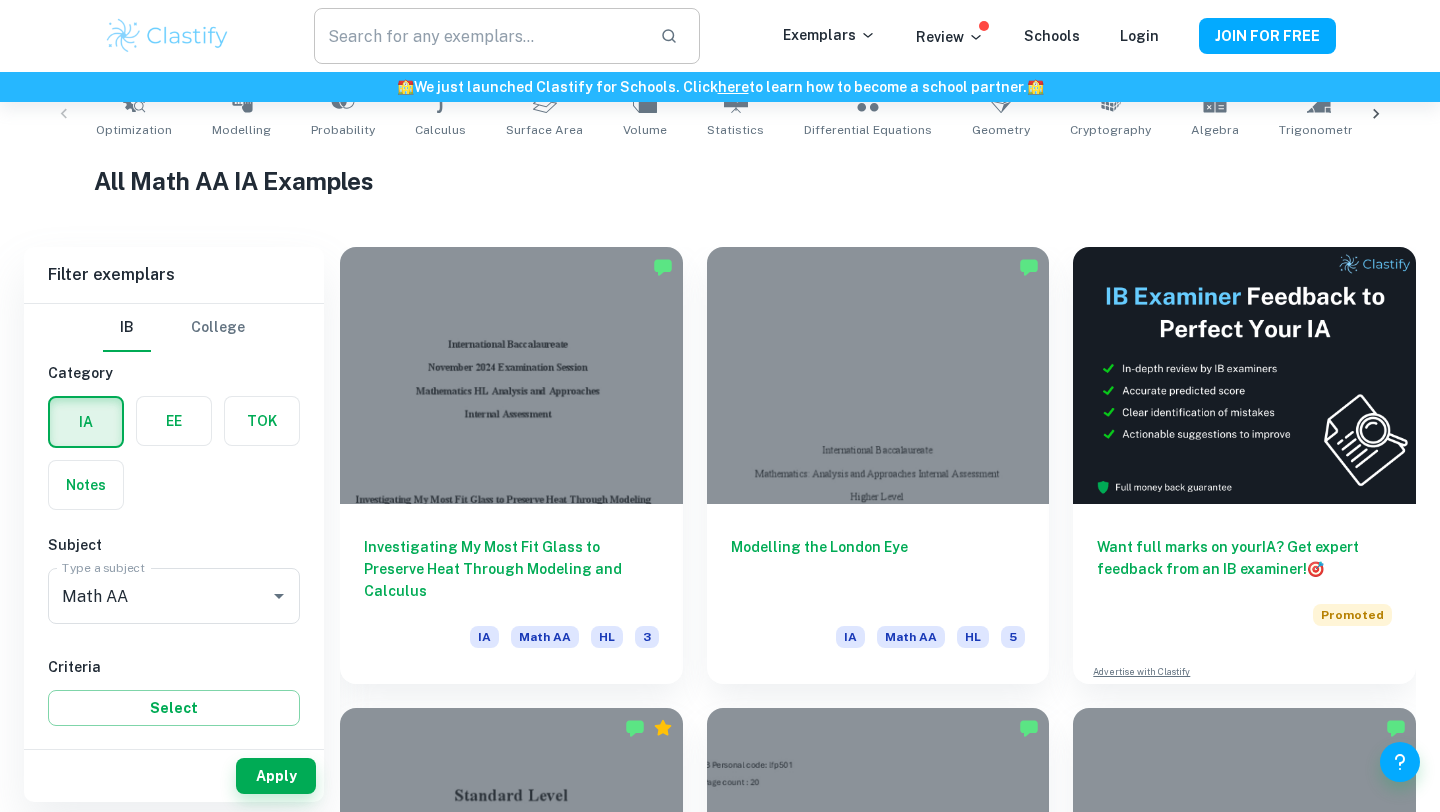 click at bounding box center (479, 36) 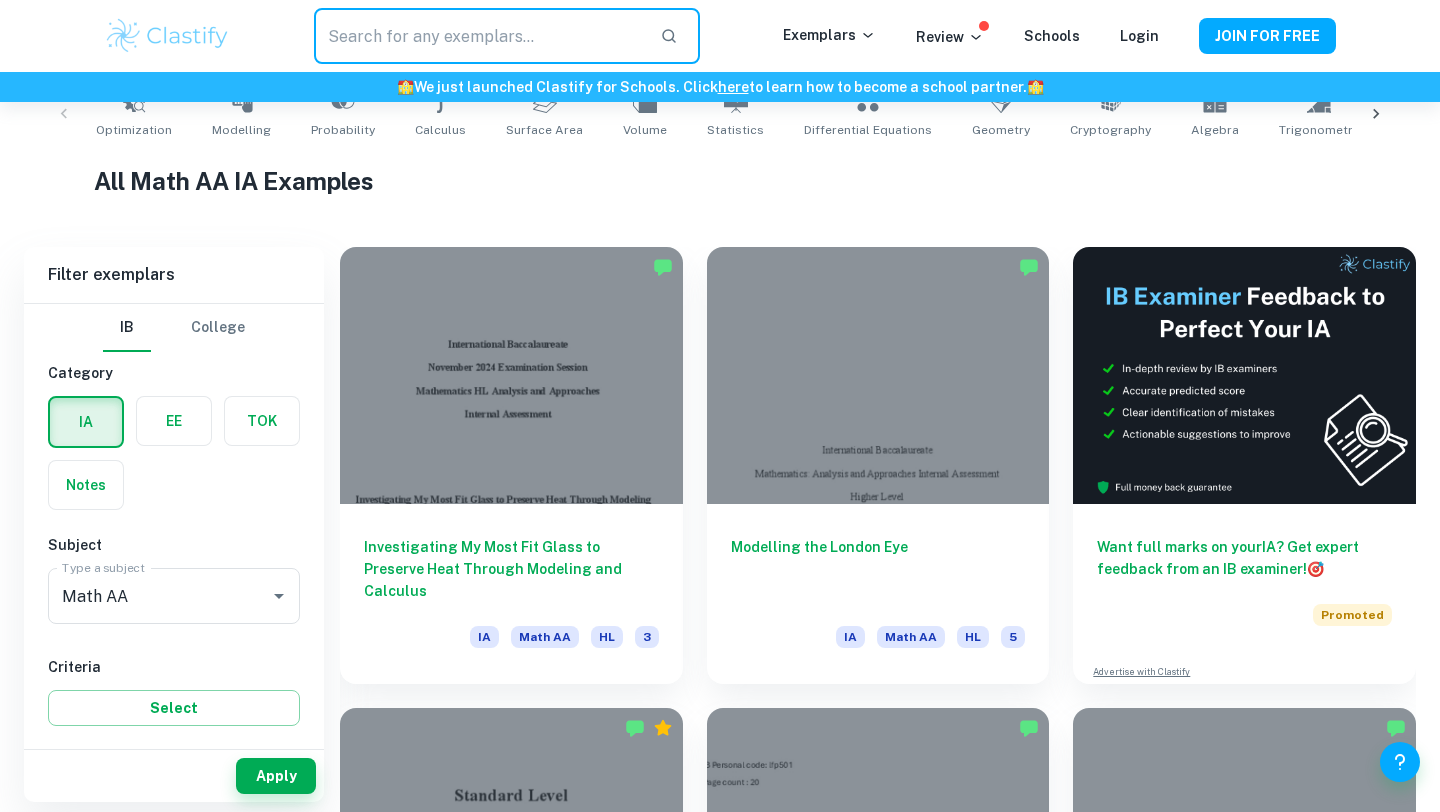 click on "All Math AA IA Examples" at bounding box center (720, 181) 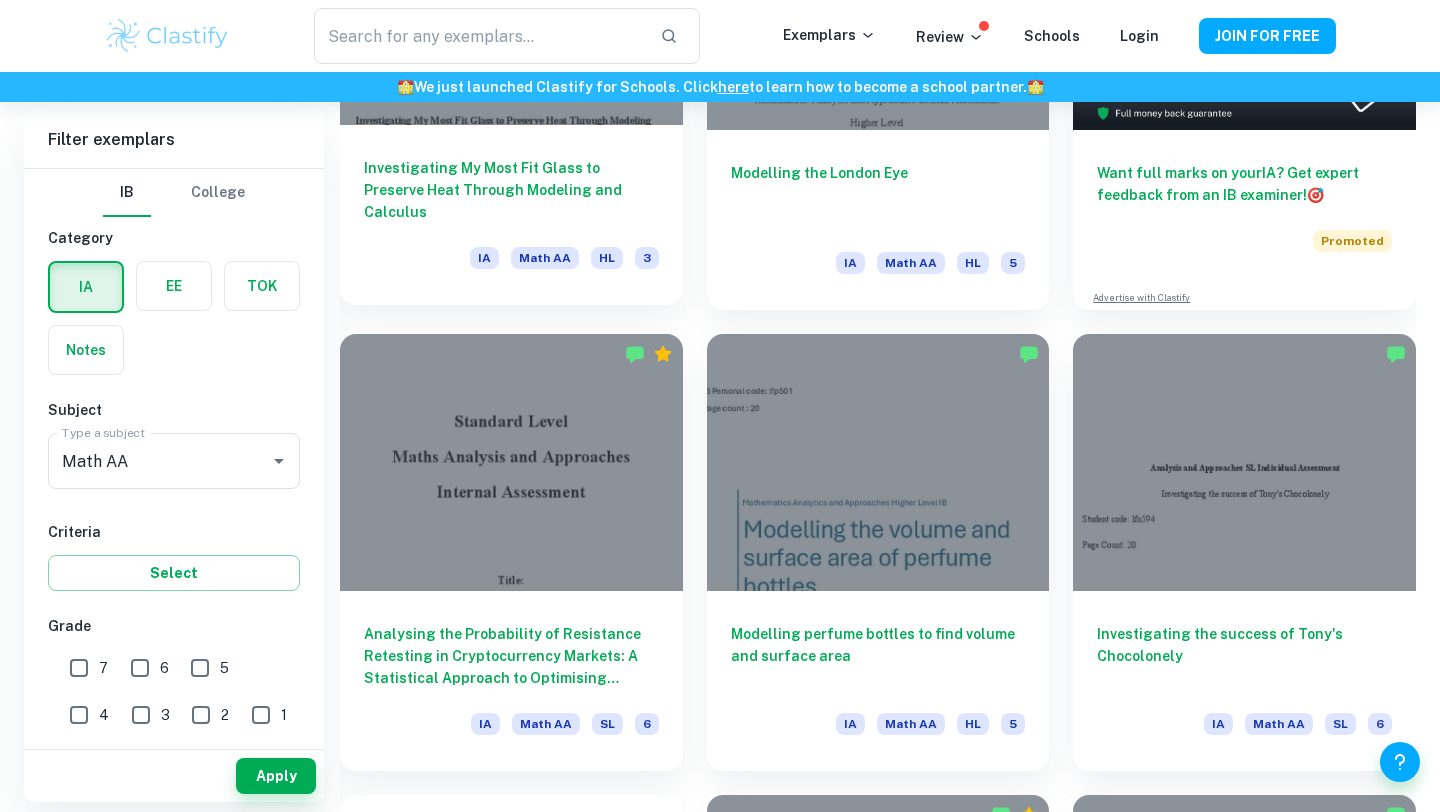 scroll, scrollTop: 799, scrollLeft: 0, axis: vertical 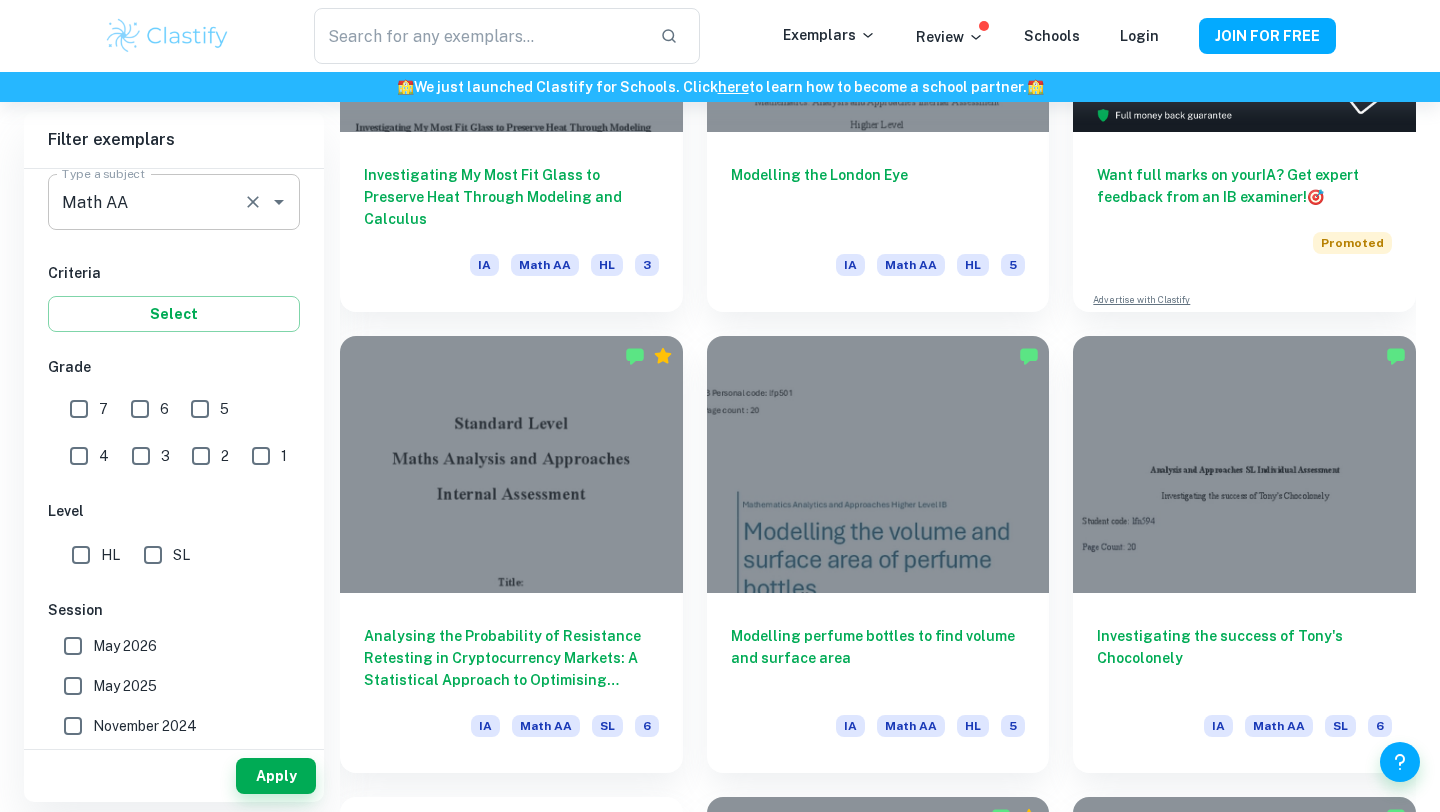 click on "Math AA" at bounding box center (146, 202) 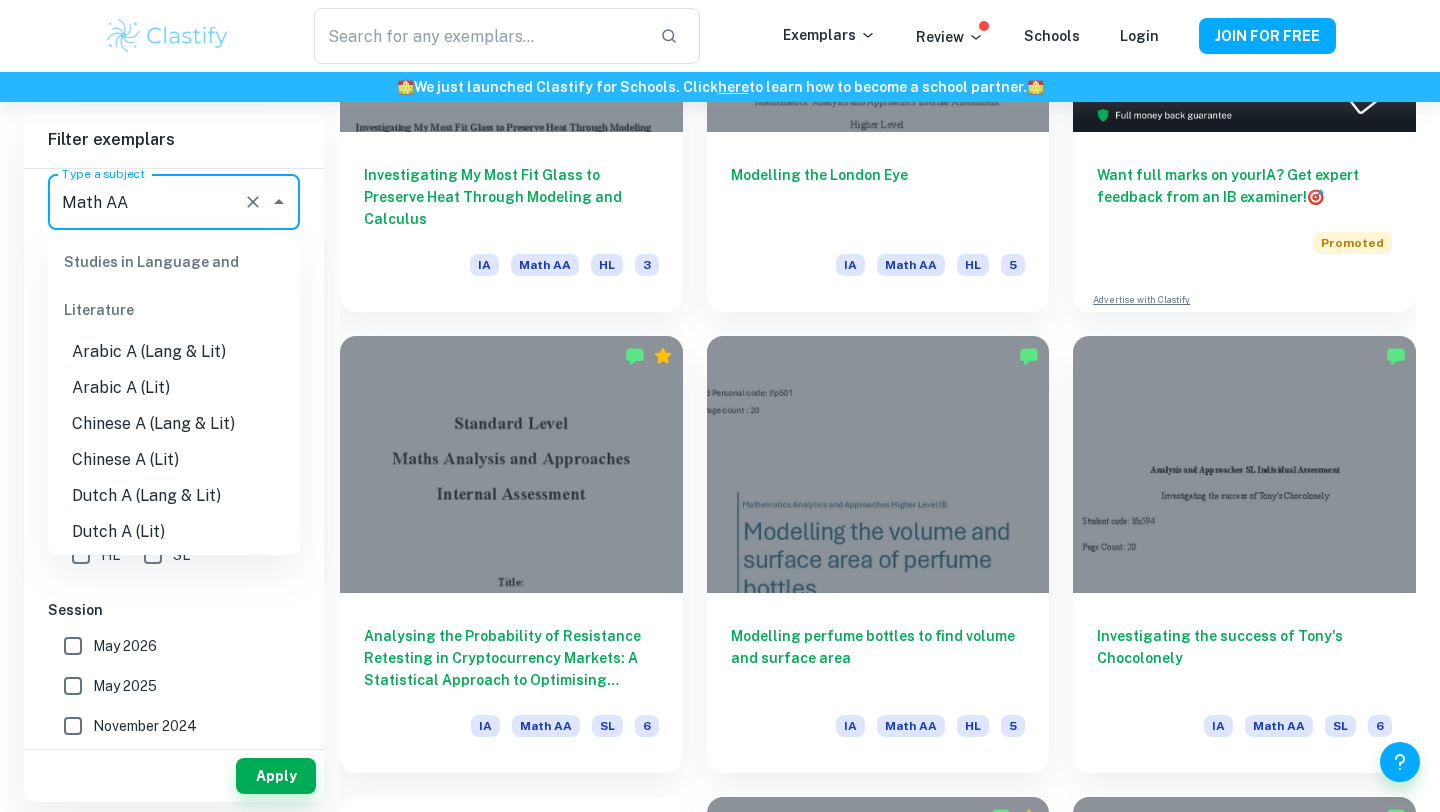 scroll, scrollTop: 2491, scrollLeft: 0, axis: vertical 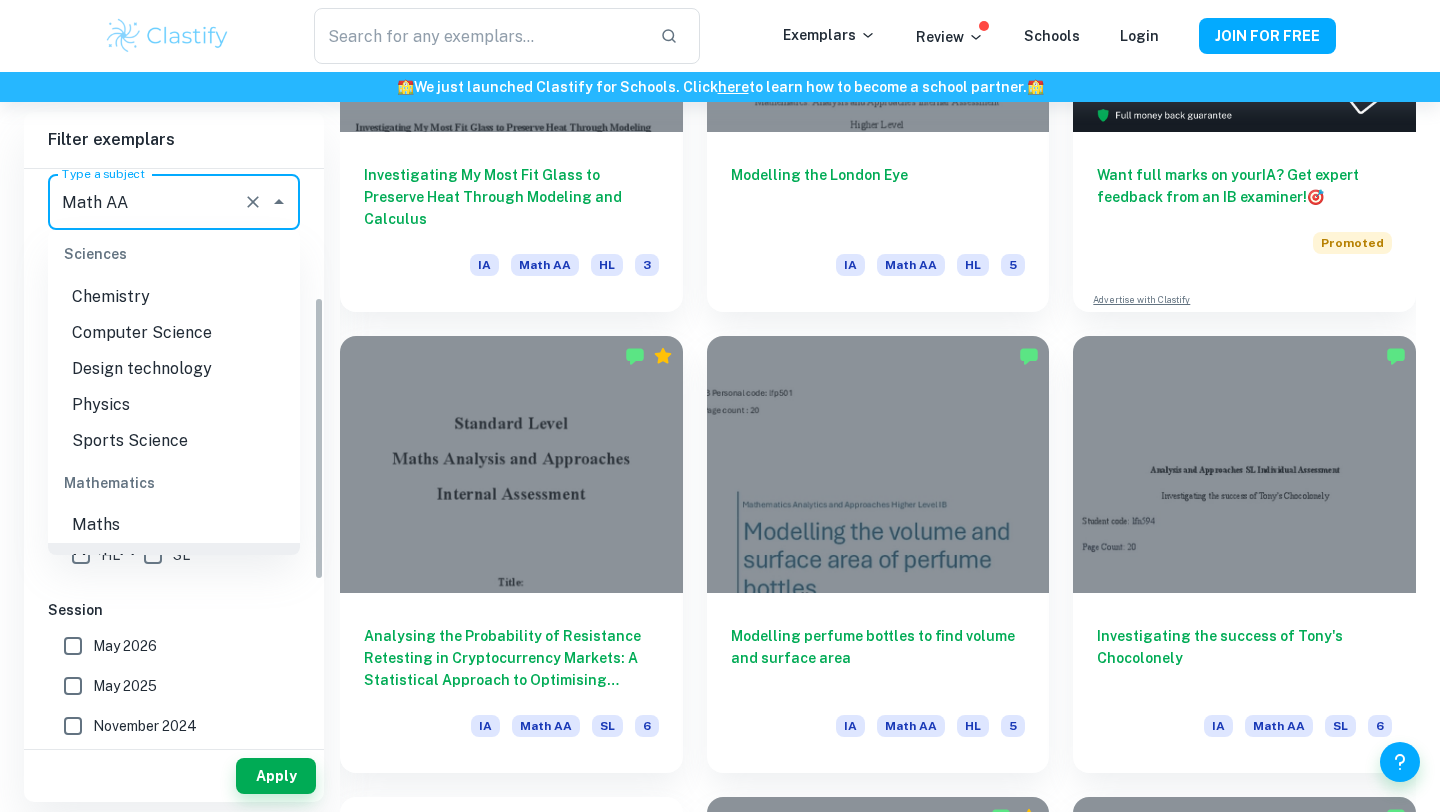 click on "Filter exemplars" at bounding box center (174, 140) 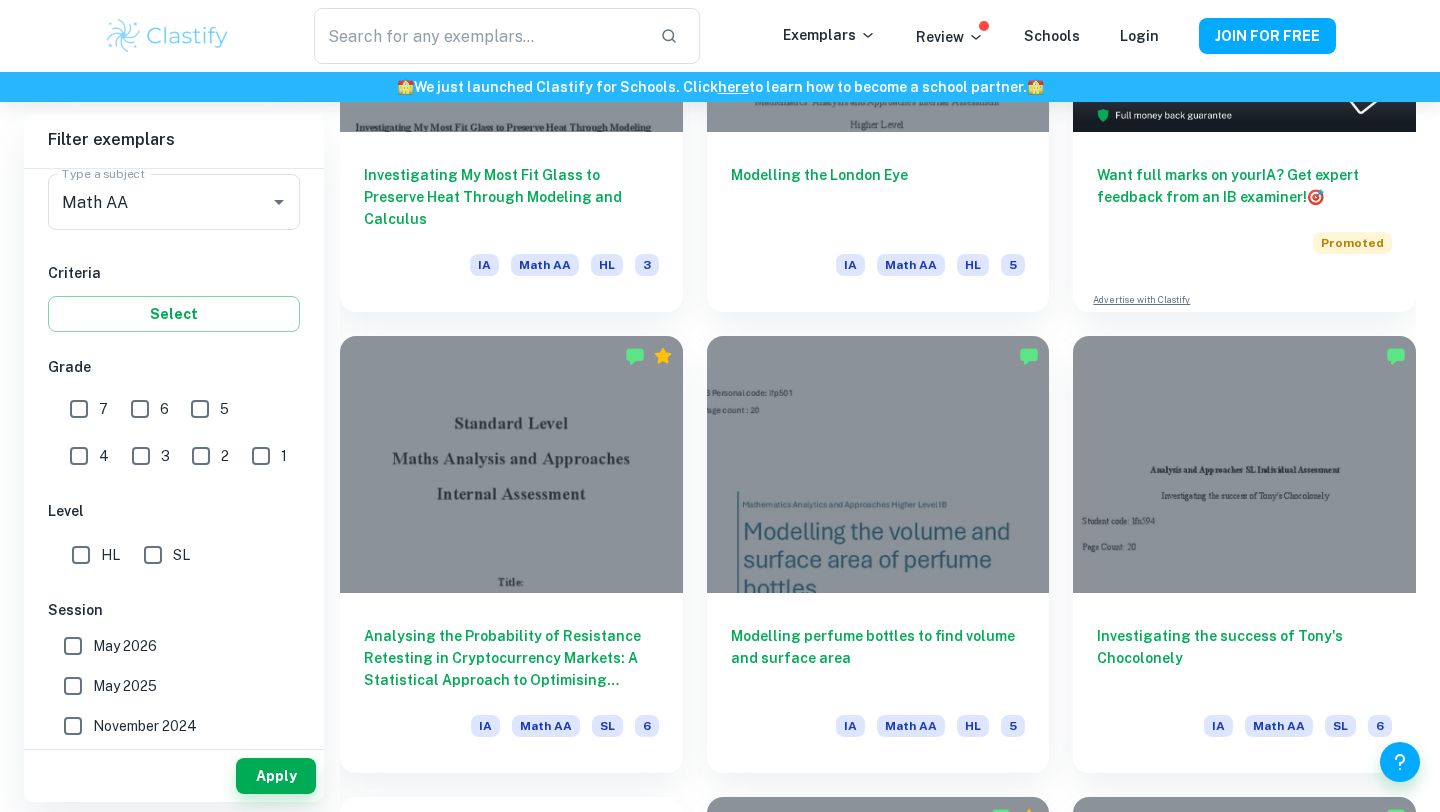 click on "Filter exemplars" at bounding box center (174, 140) 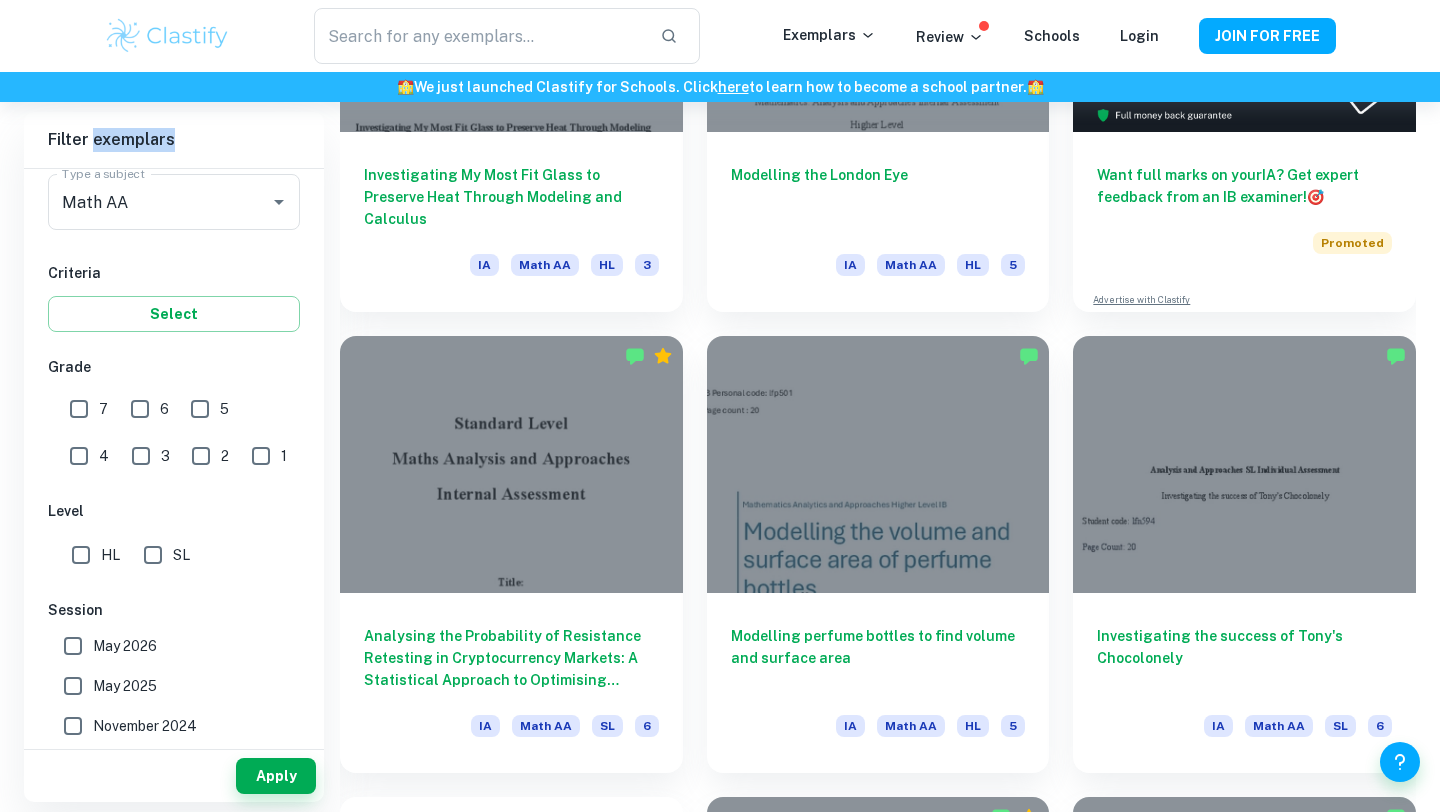 click on "Filter exemplars" at bounding box center (174, 140) 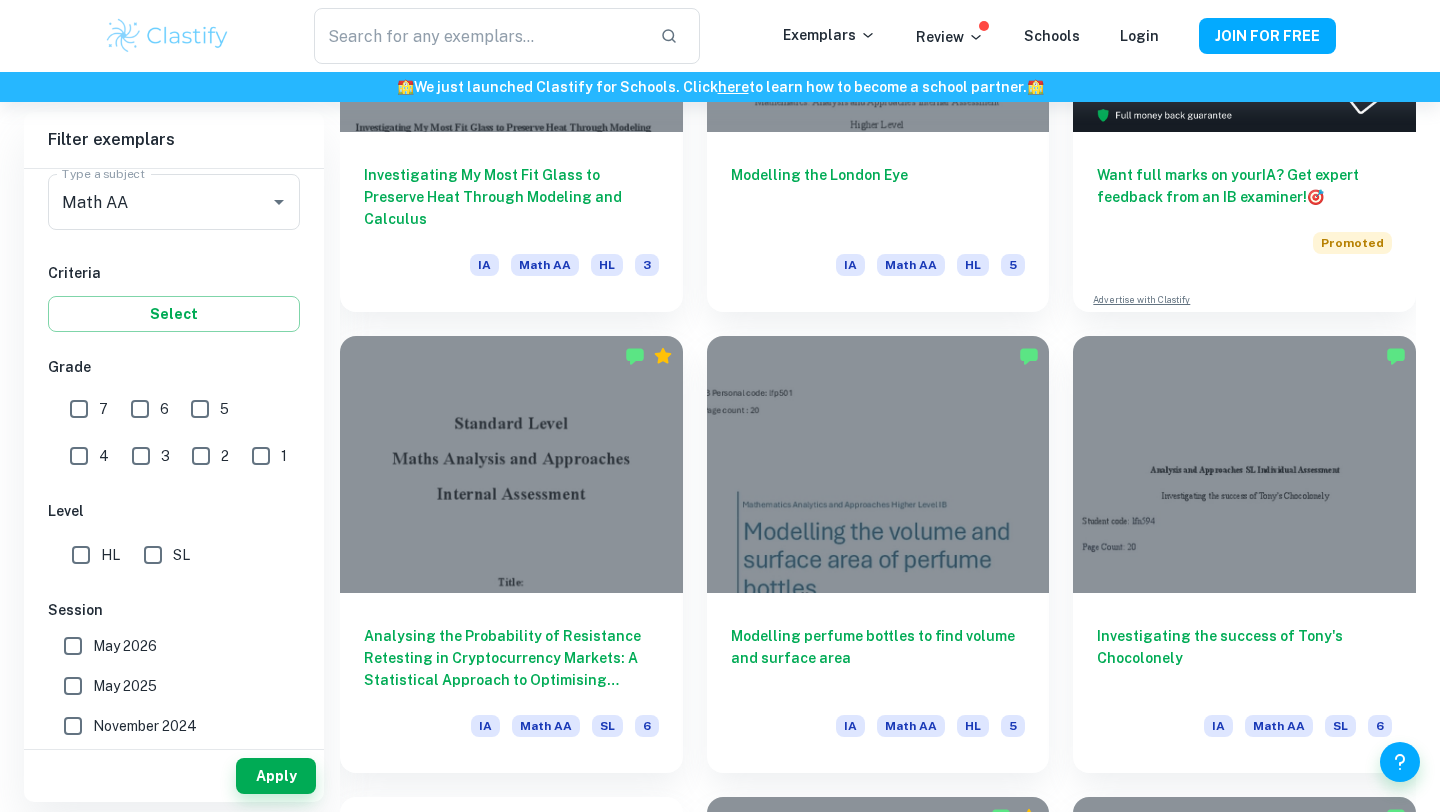 click on "Filter exemplars" at bounding box center [174, 140] 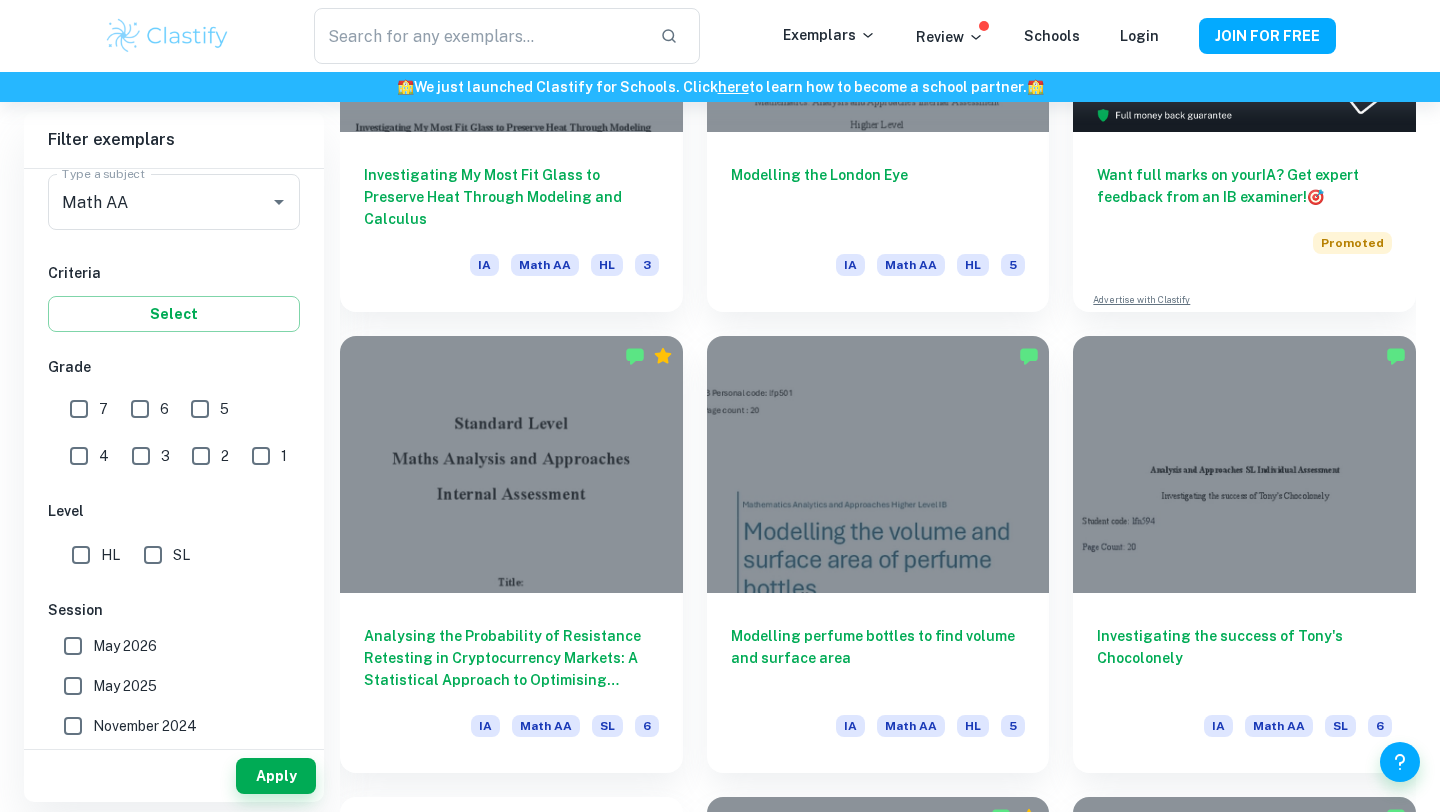 click on "Filter exemplars" at bounding box center (174, 140) 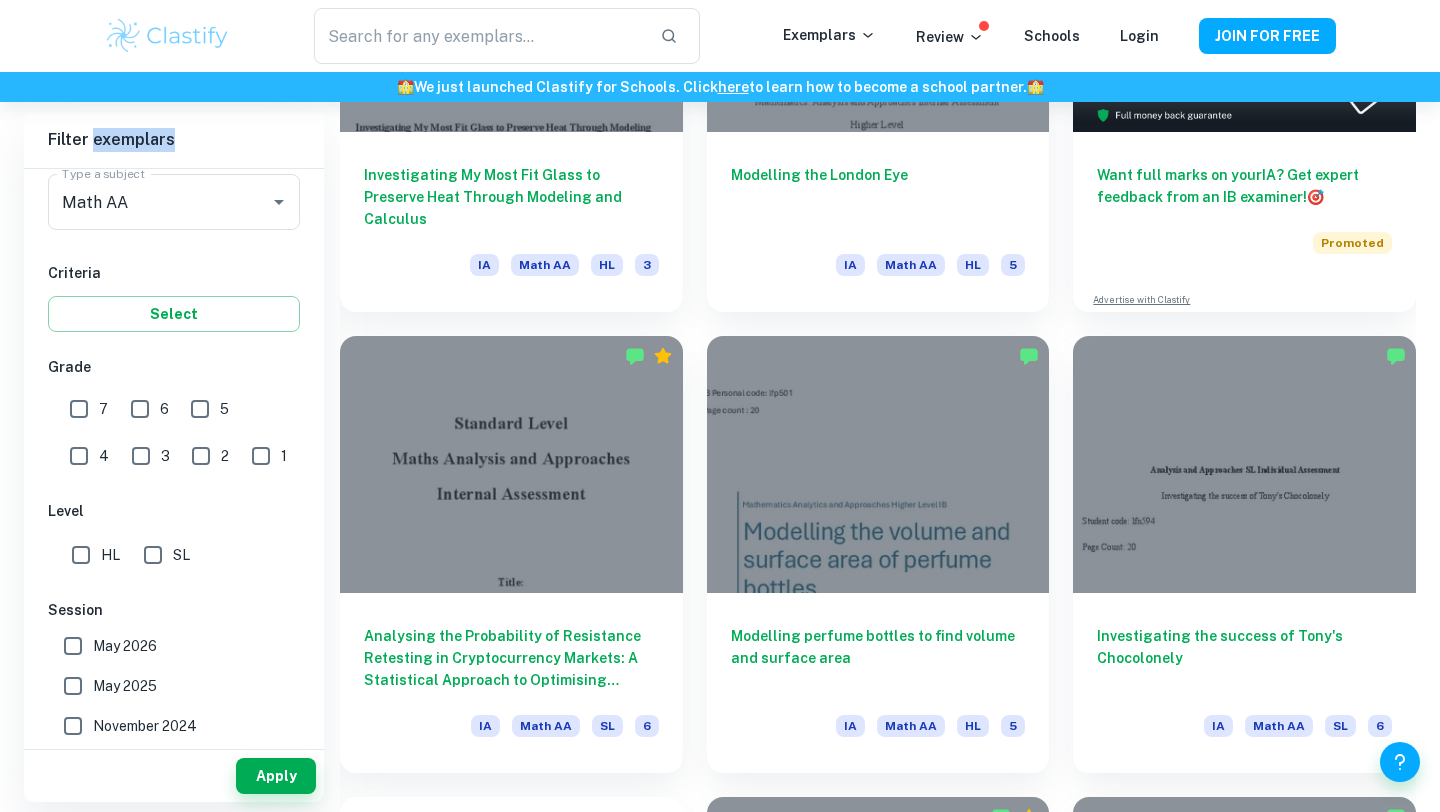 click on "Filter exemplars" at bounding box center [174, 140] 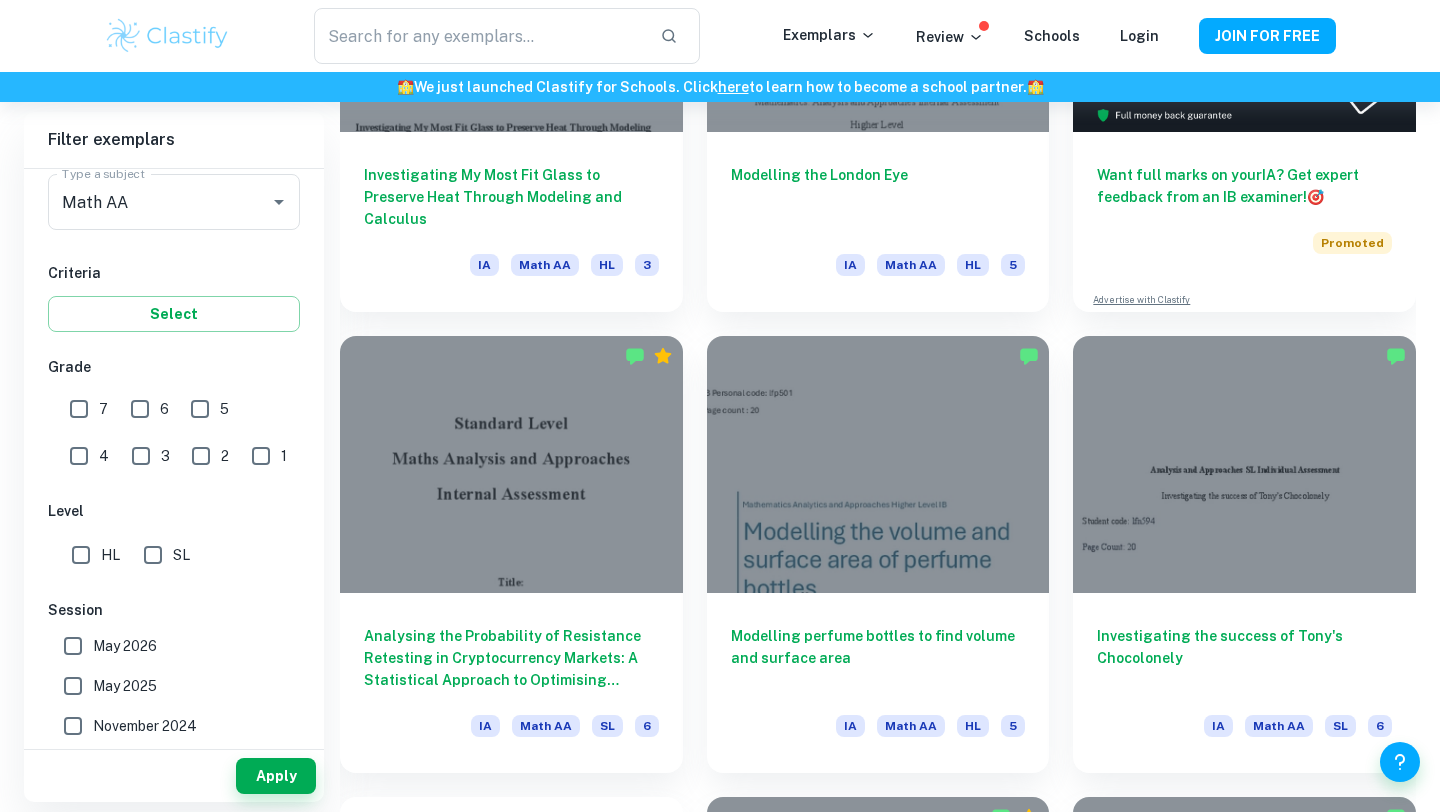 click on "Filter exemplars" at bounding box center [174, 140] 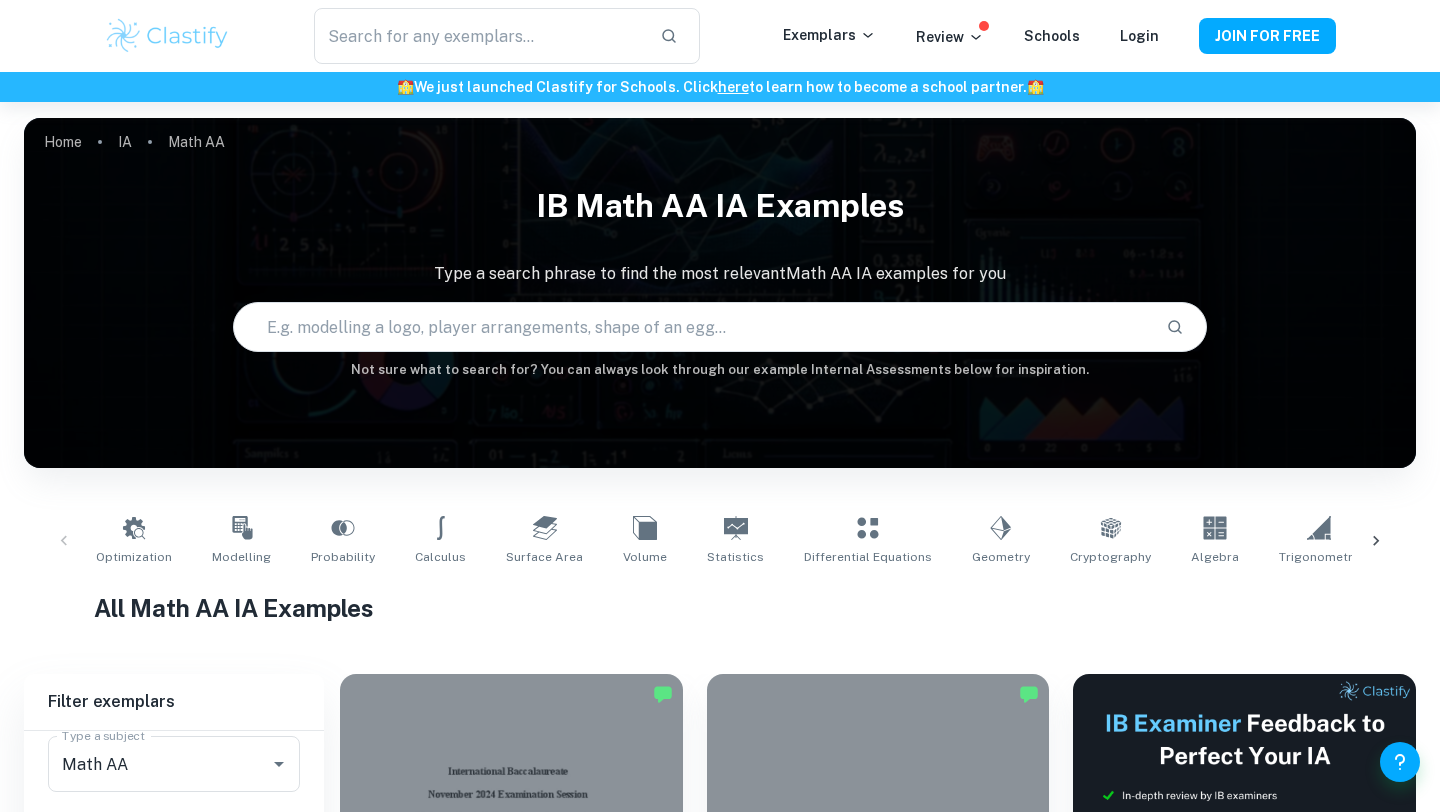 scroll, scrollTop: 32, scrollLeft: 0, axis: vertical 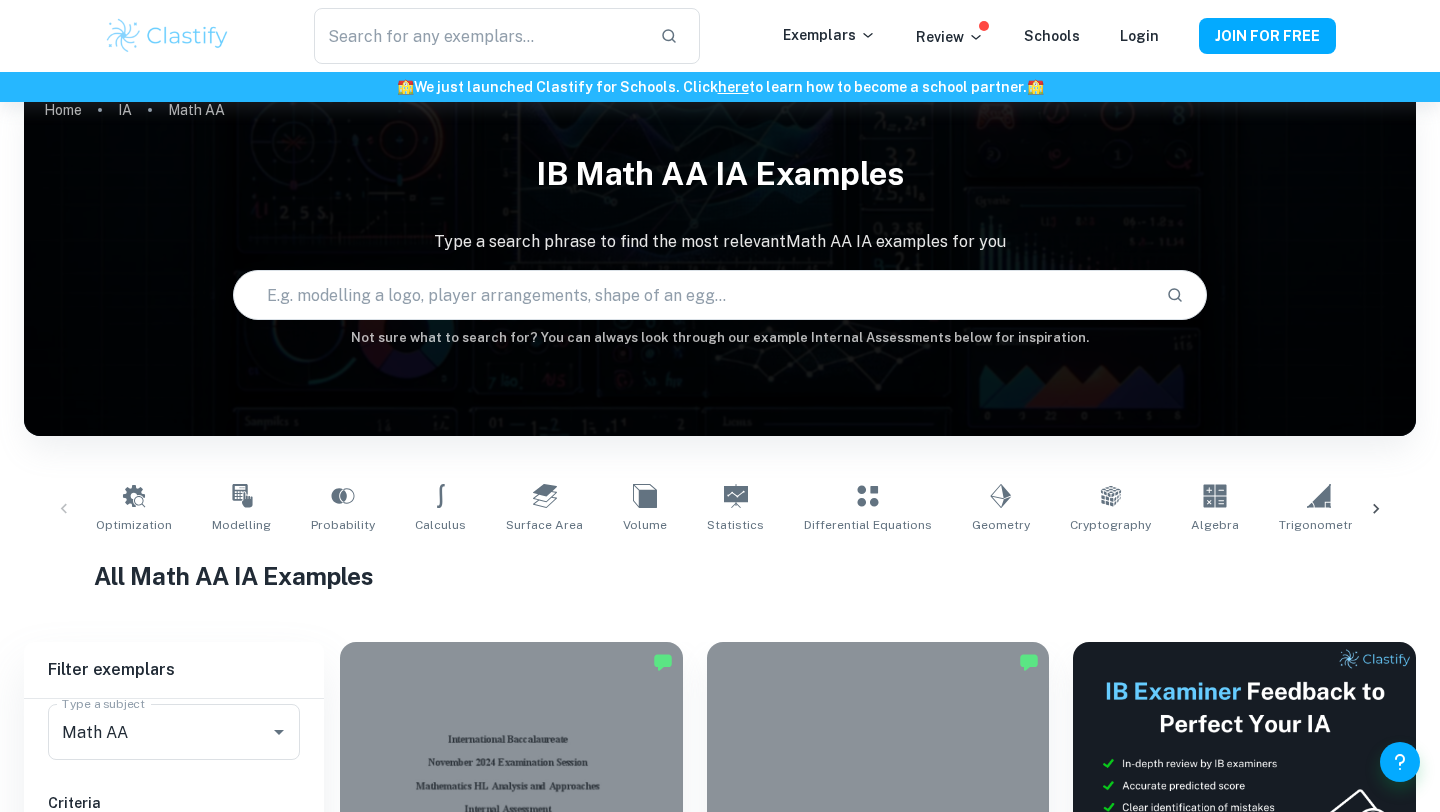 click at bounding box center [692, 295] 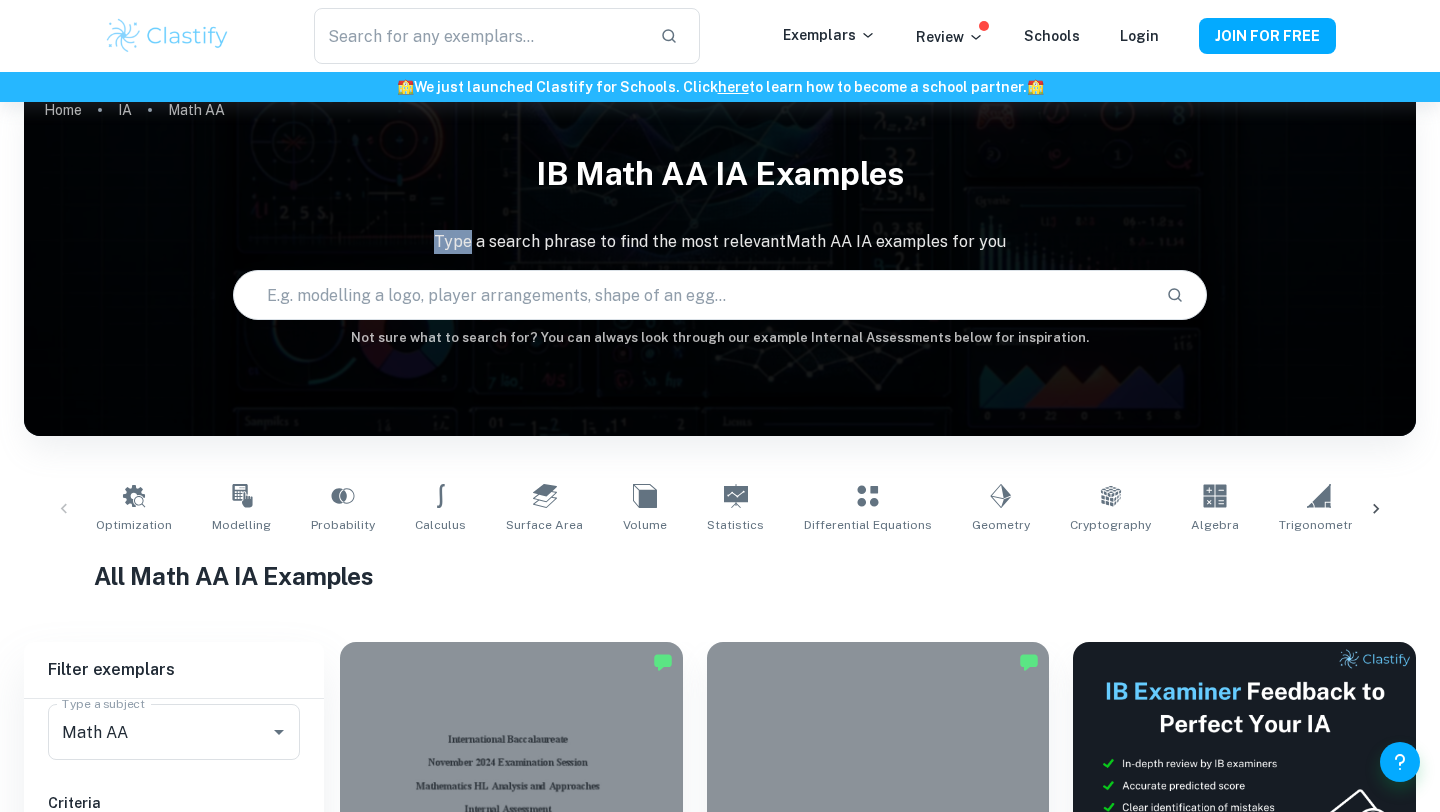 click on "IB Math AA IA examples Type a search phrase to find the most relevant  Math AA   IA    examples for you ​ Not sure what to search for? You can always look through our example Internal Assessments below for inspiration." at bounding box center (720, 245) 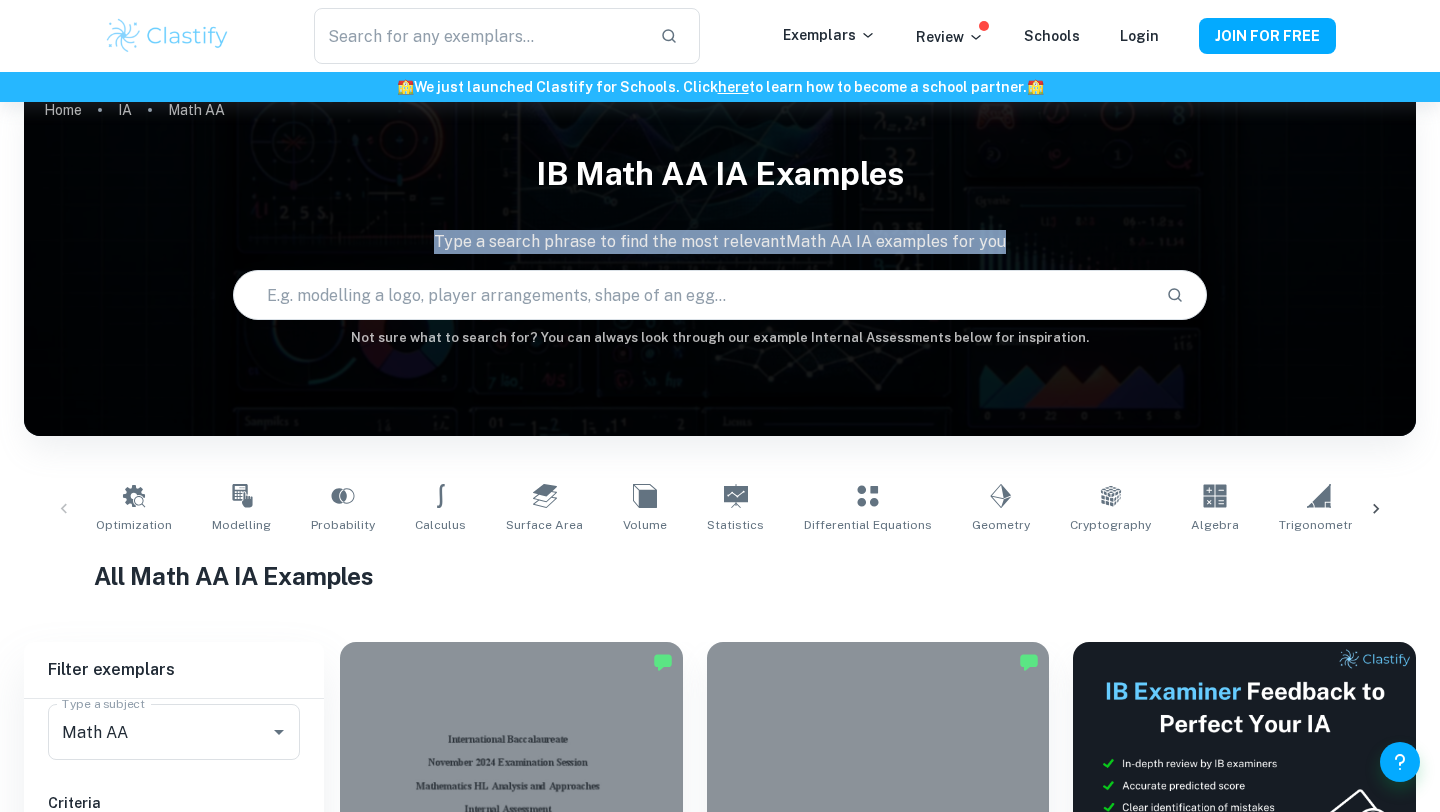 click on "IB Math AA IA examples Type a search phrase to find the most relevant  Math AA   IA    examples for you ​ Not sure what to search for? You can always look through our example Internal Assessments below for inspiration." at bounding box center [720, 245] 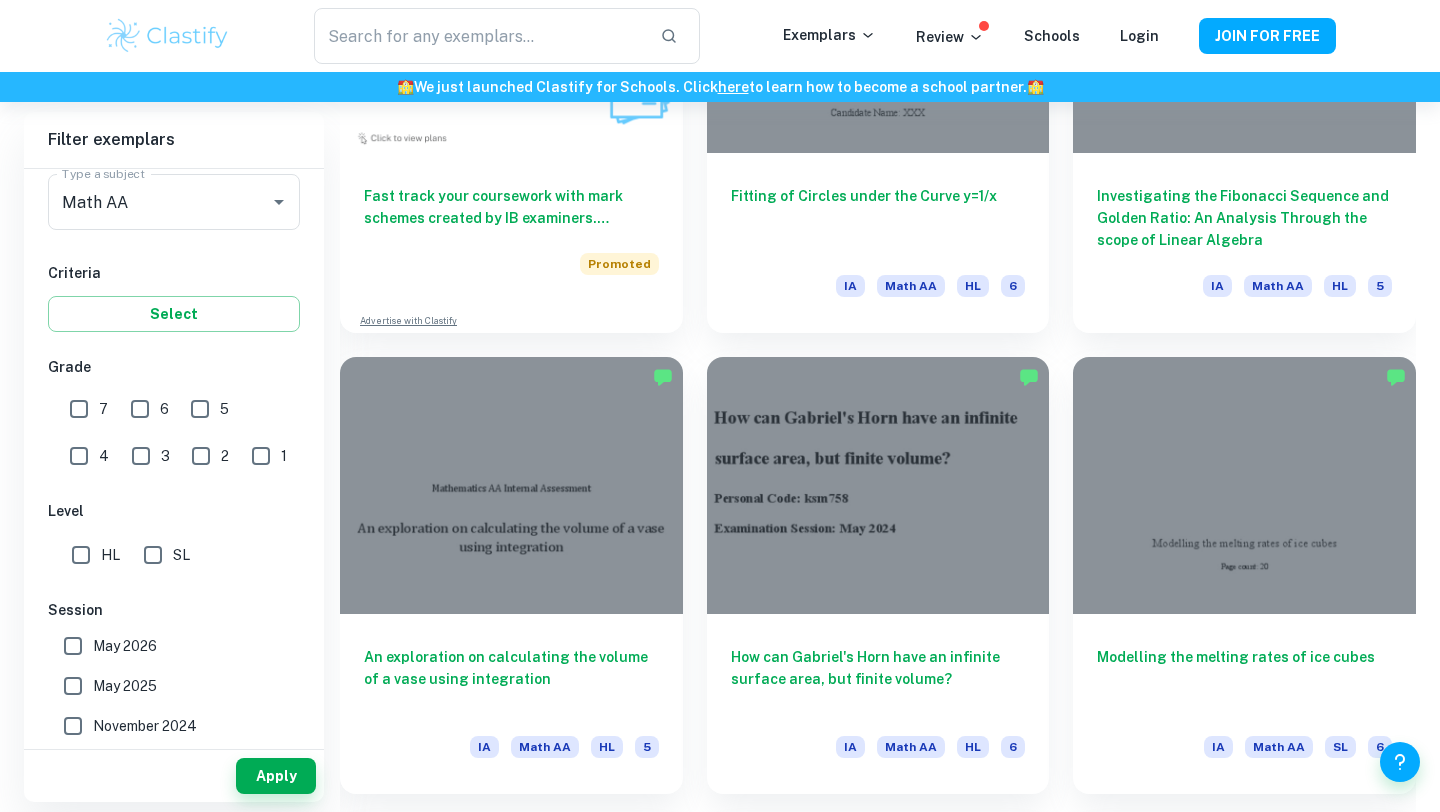 scroll, scrollTop: 1698, scrollLeft: 0, axis: vertical 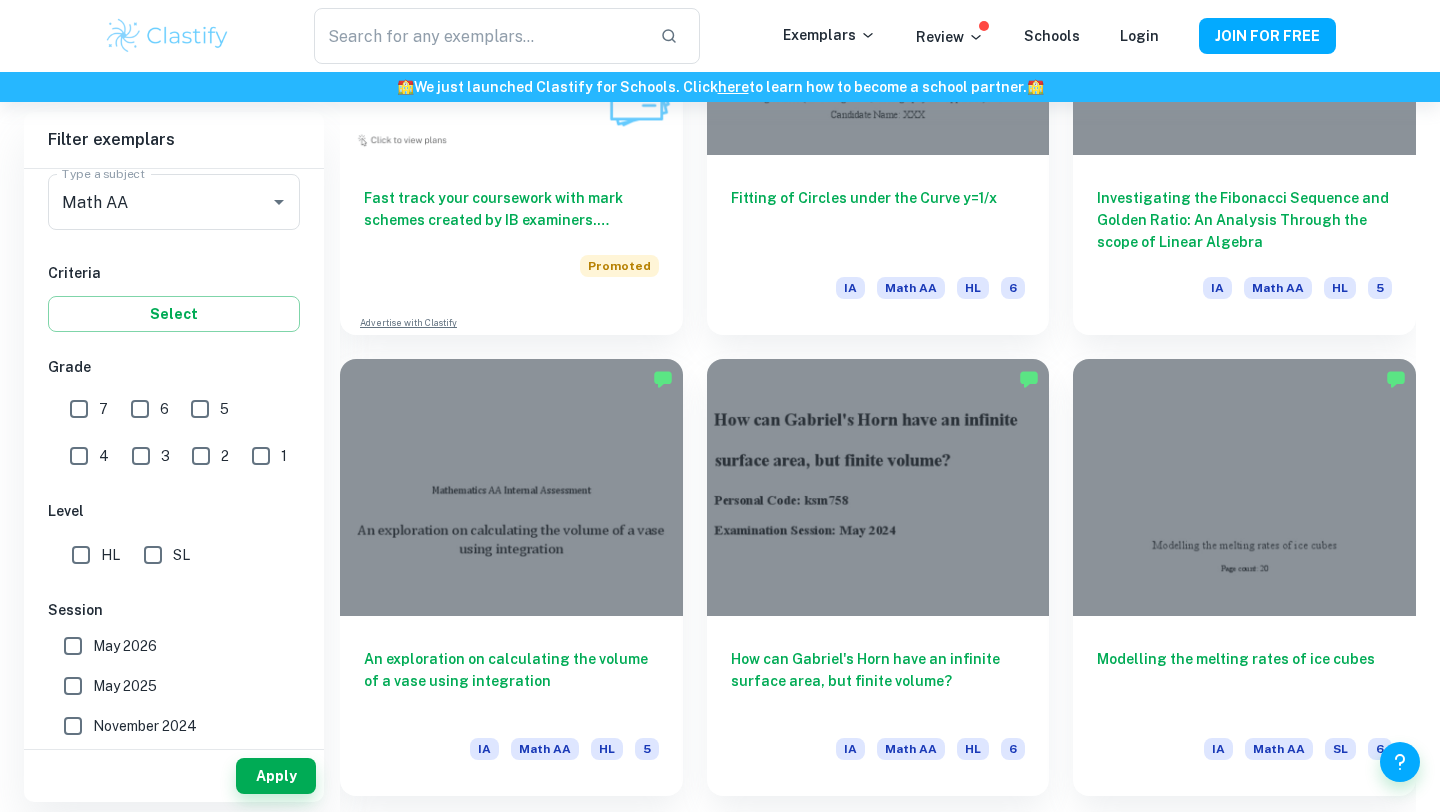 click on "Grade" at bounding box center (174, 367) 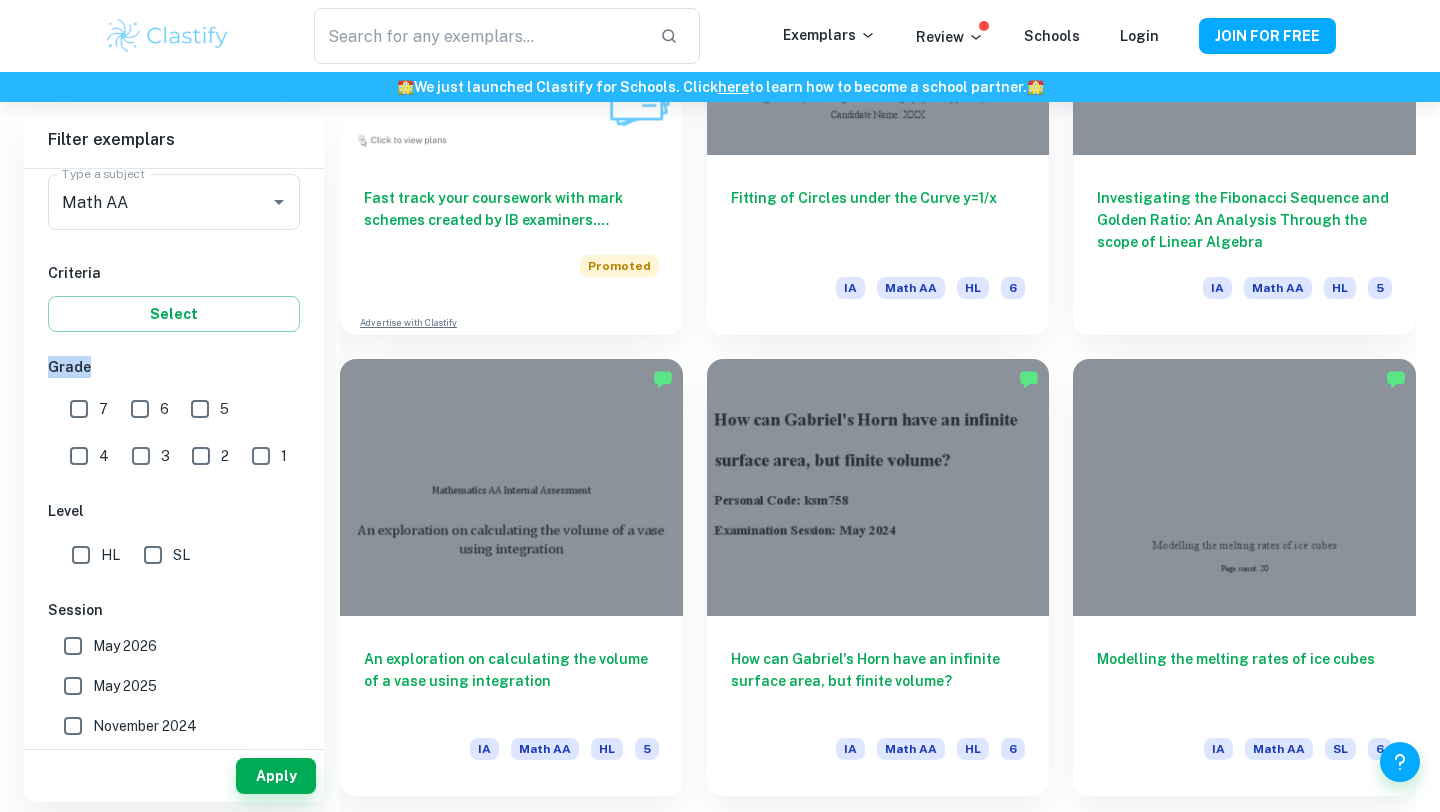 click on "Grade" at bounding box center (174, 367) 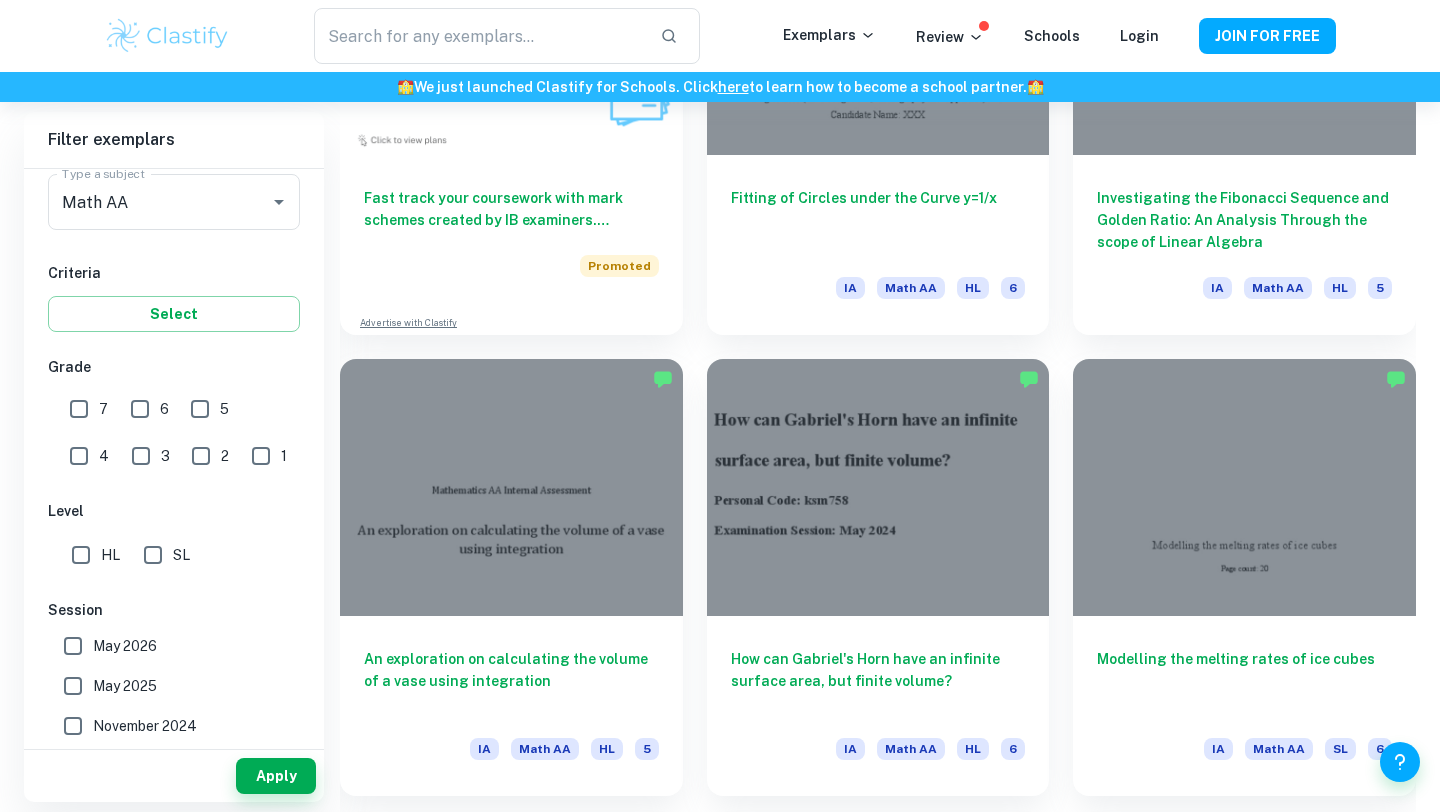 click on "7" at bounding box center (79, 409) 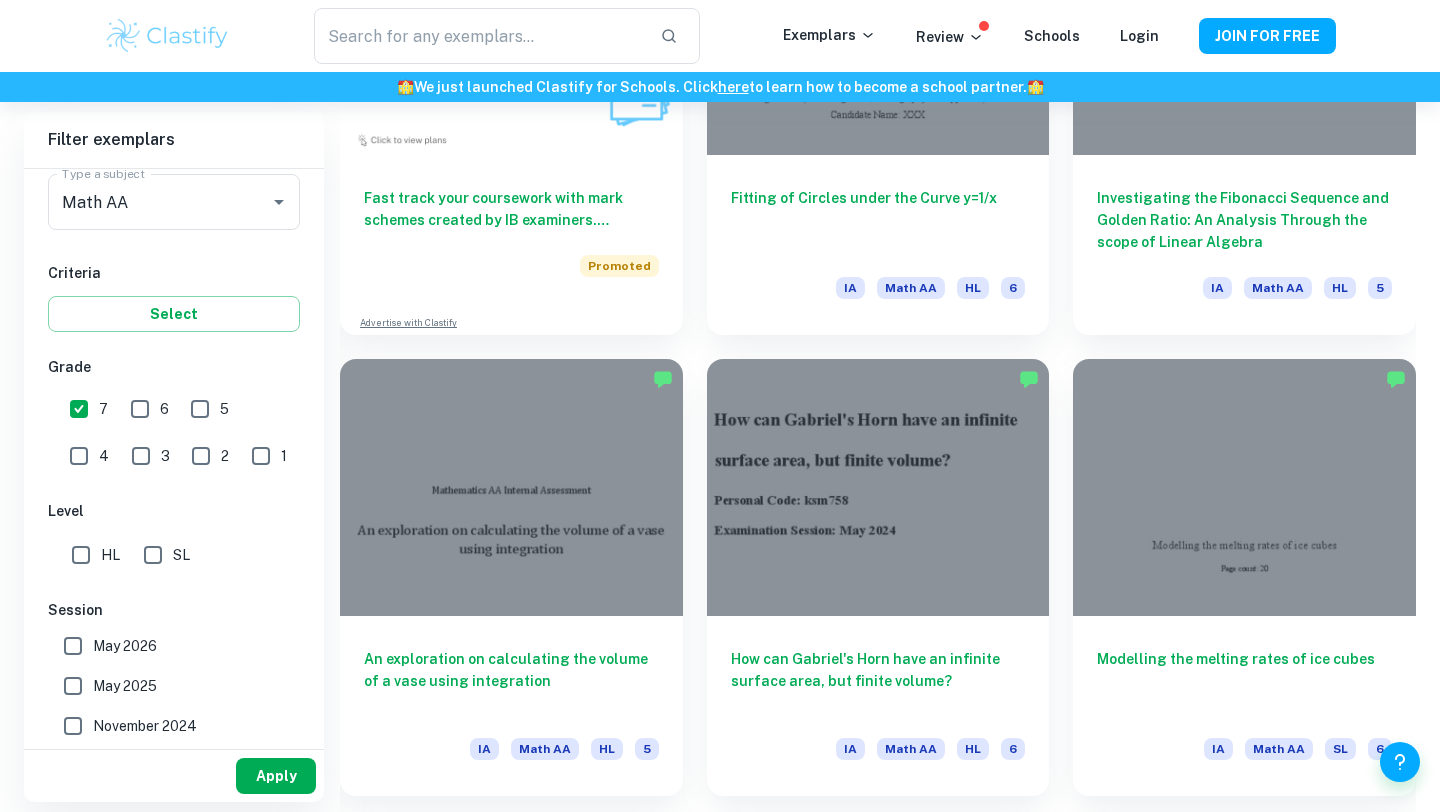 click on "Apply" at bounding box center (276, 776) 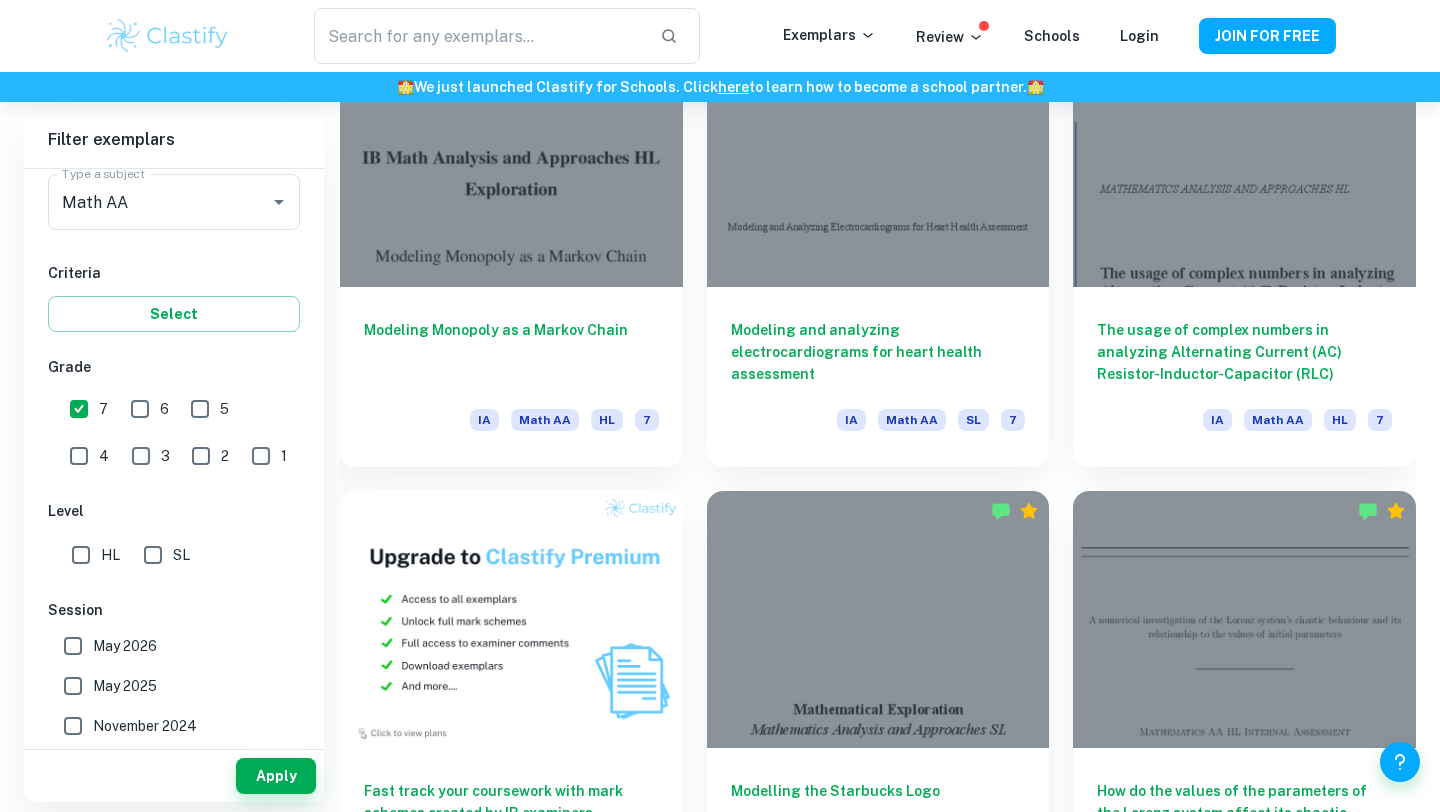 scroll, scrollTop: 0, scrollLeft: 0, axis: both 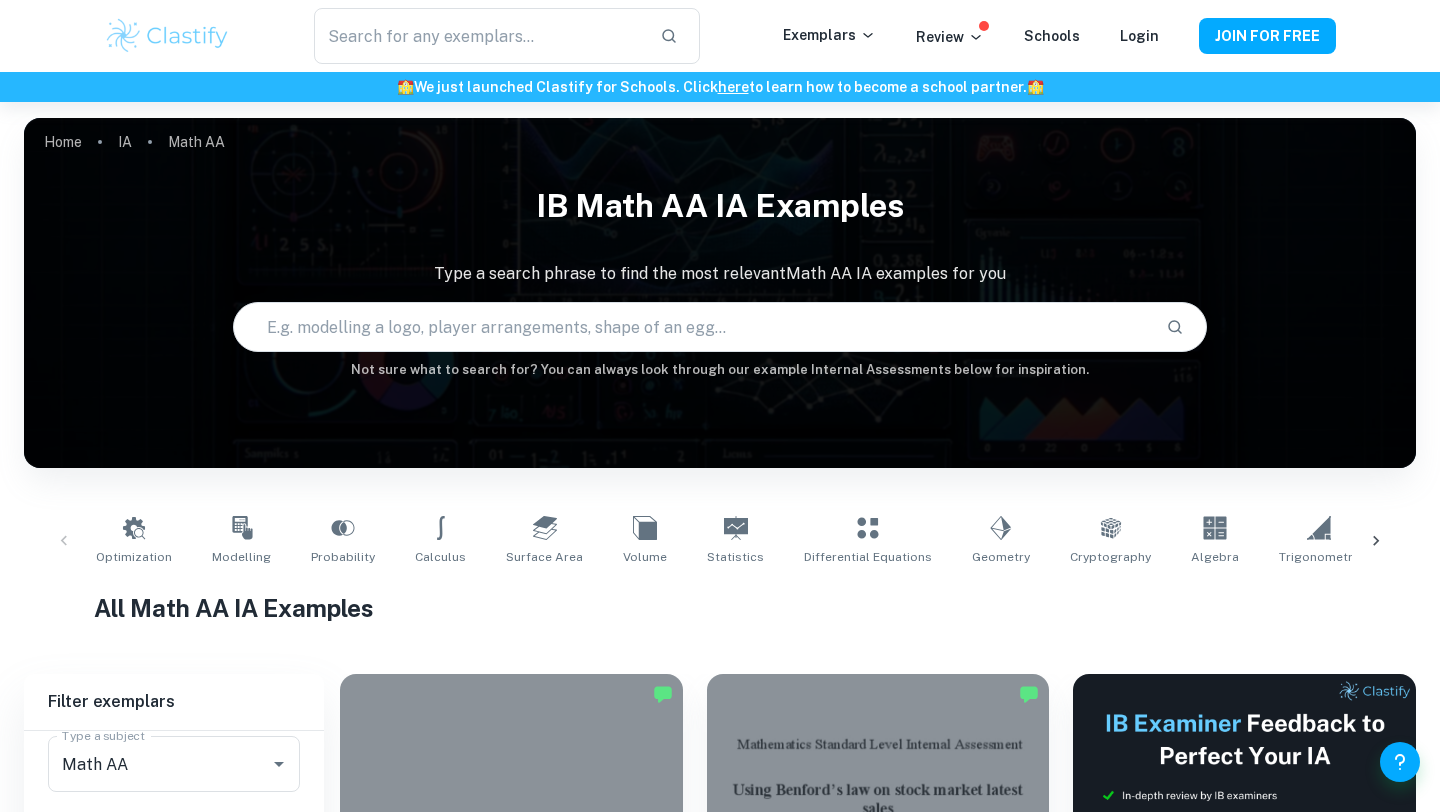 click on "Type a search phrase to find the most relevant  Math AA   IA    examples for you" at bounding box center (720, 274) 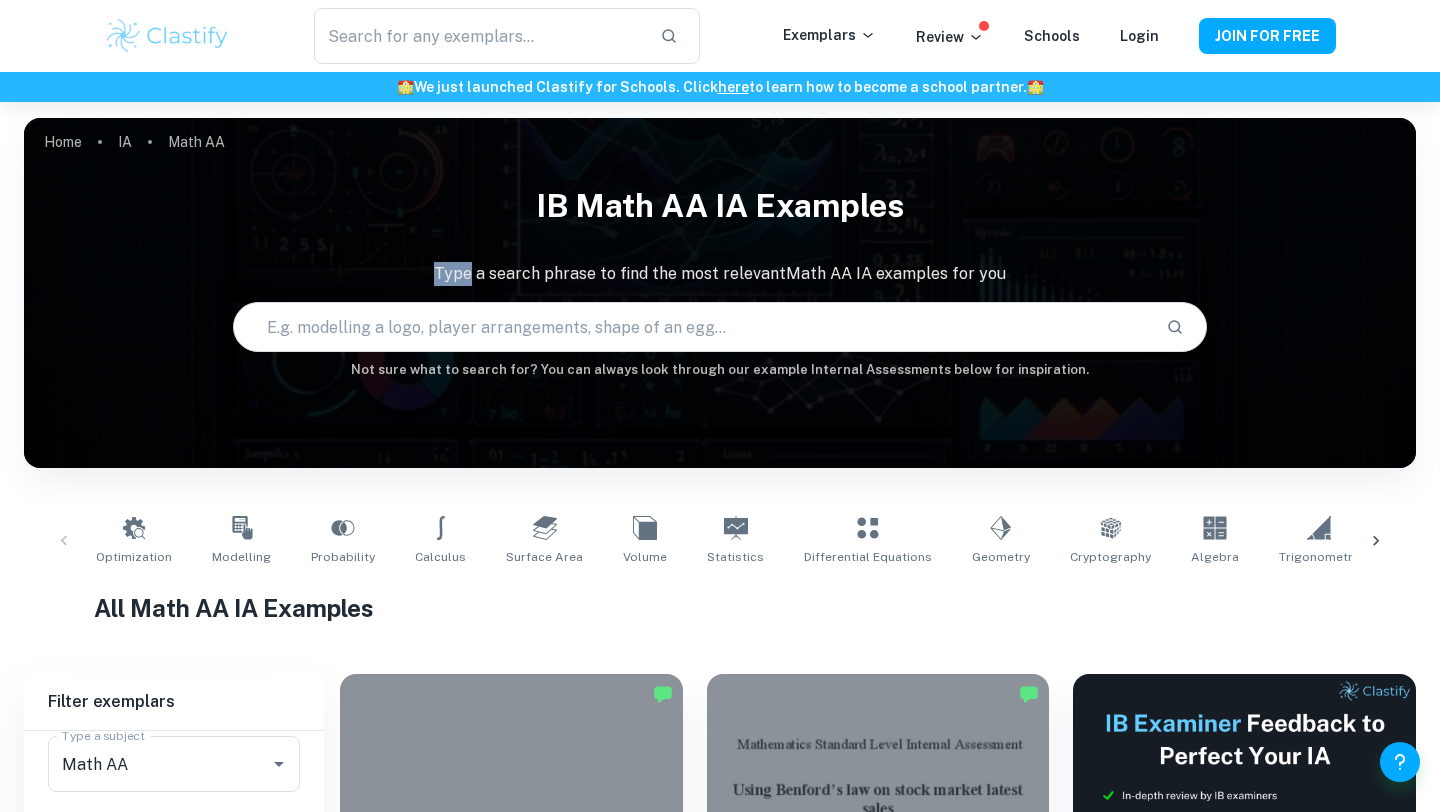 click on "IB Math AA IA examples Type a search phrase to find the most relevant  Math AA   IA    examples for you ​ Not sure what to search for? You can always look through our example Internal Assessments below for inspiration." at bounding box center (720, 277) 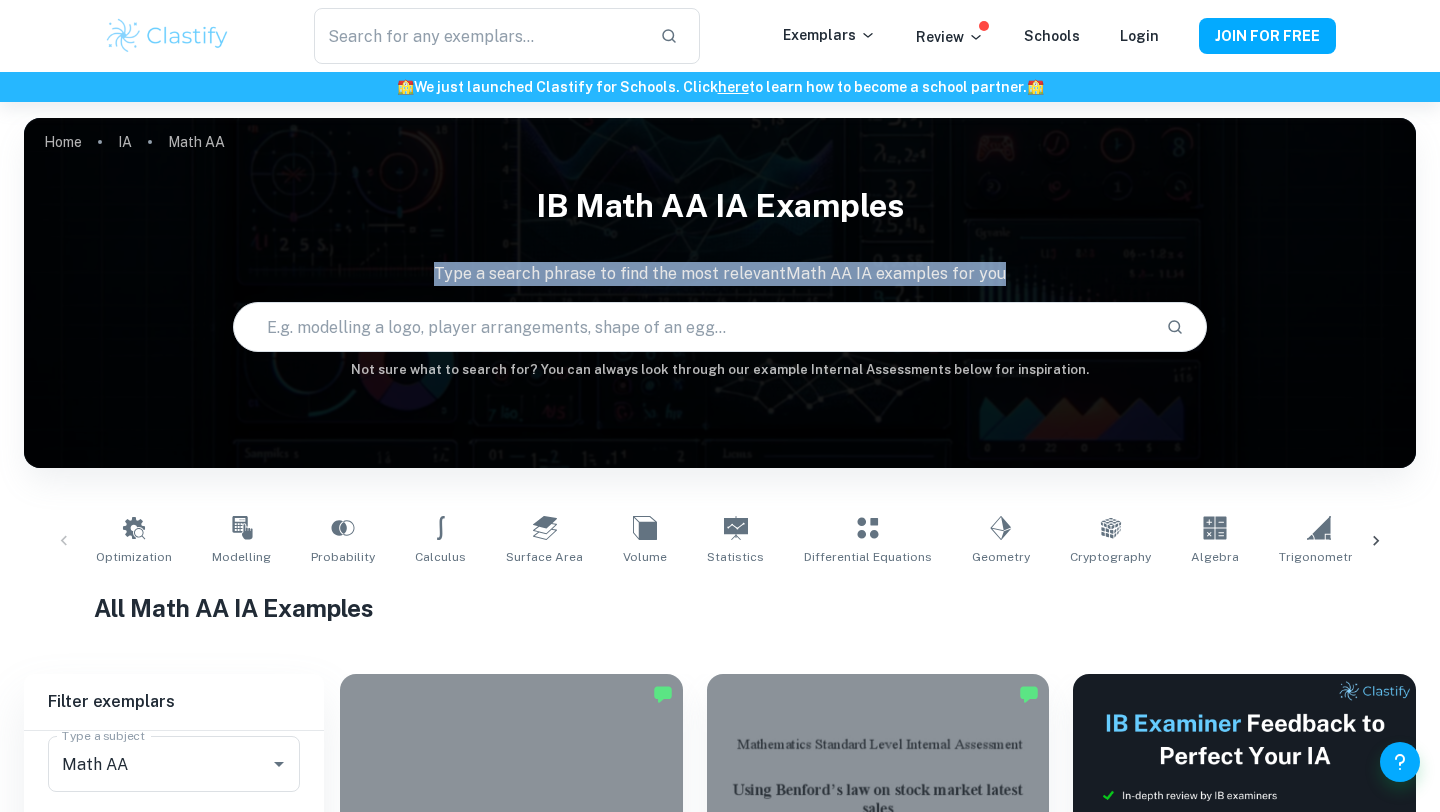 click on "IB Math AA IA examples Type a search phrase to find the most relevant  Math AA   IA    examples for you ​ Not sure what to search for? You can always look through our example Internal Assessments below for inspiration." at bounding box center (720, 277) 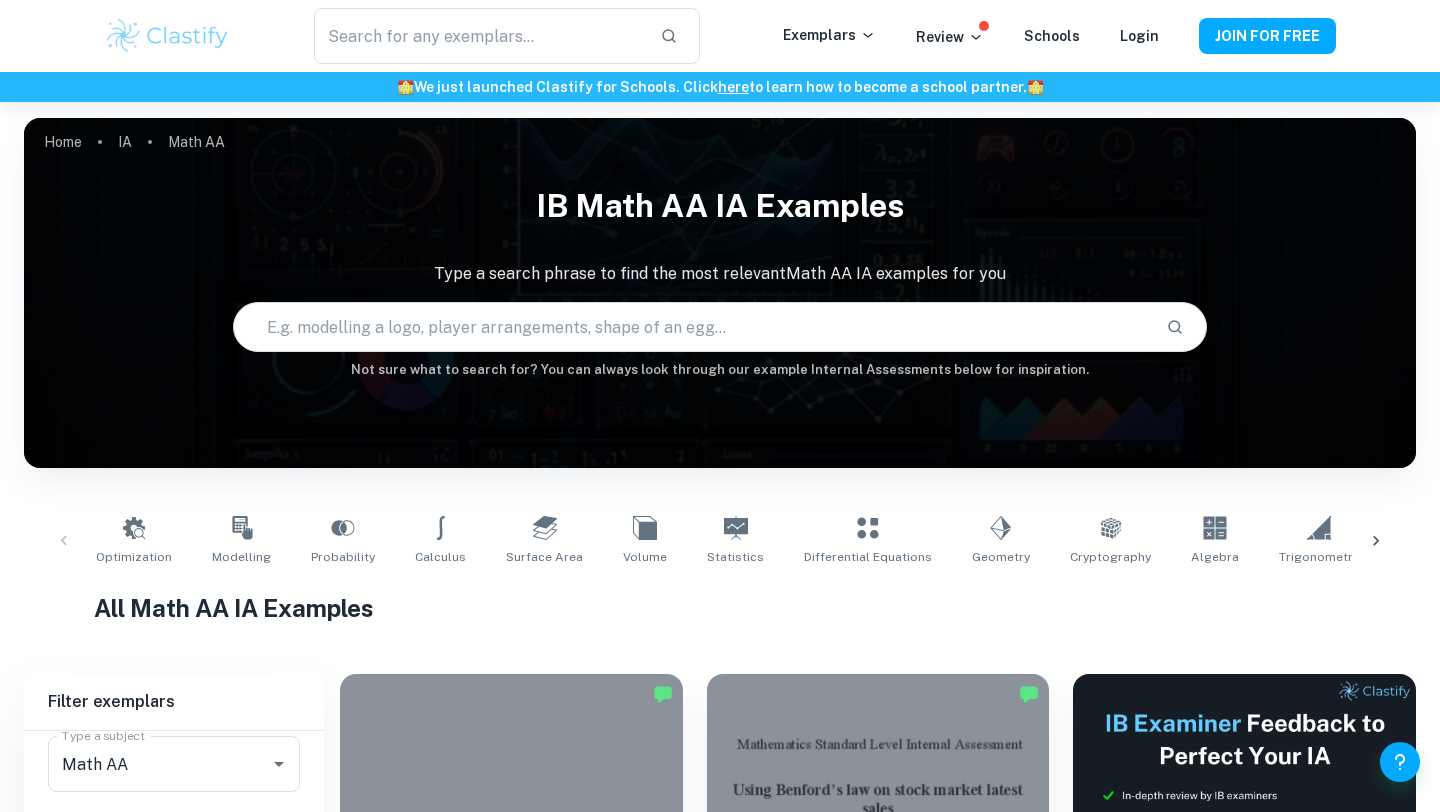 click at bounding box center (692, 327) 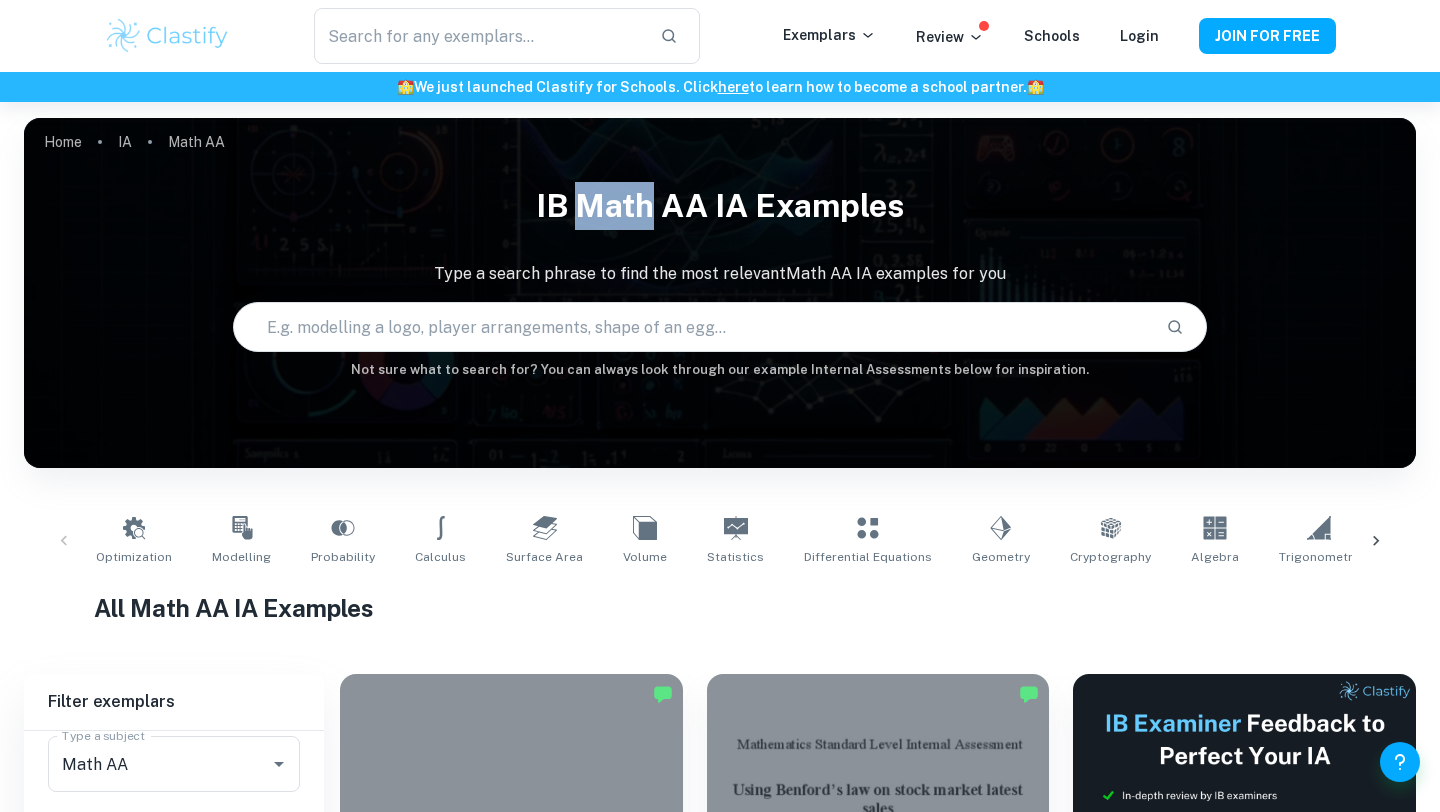 click on "IB Math AA IA examples" at bounding box center (720, 206) 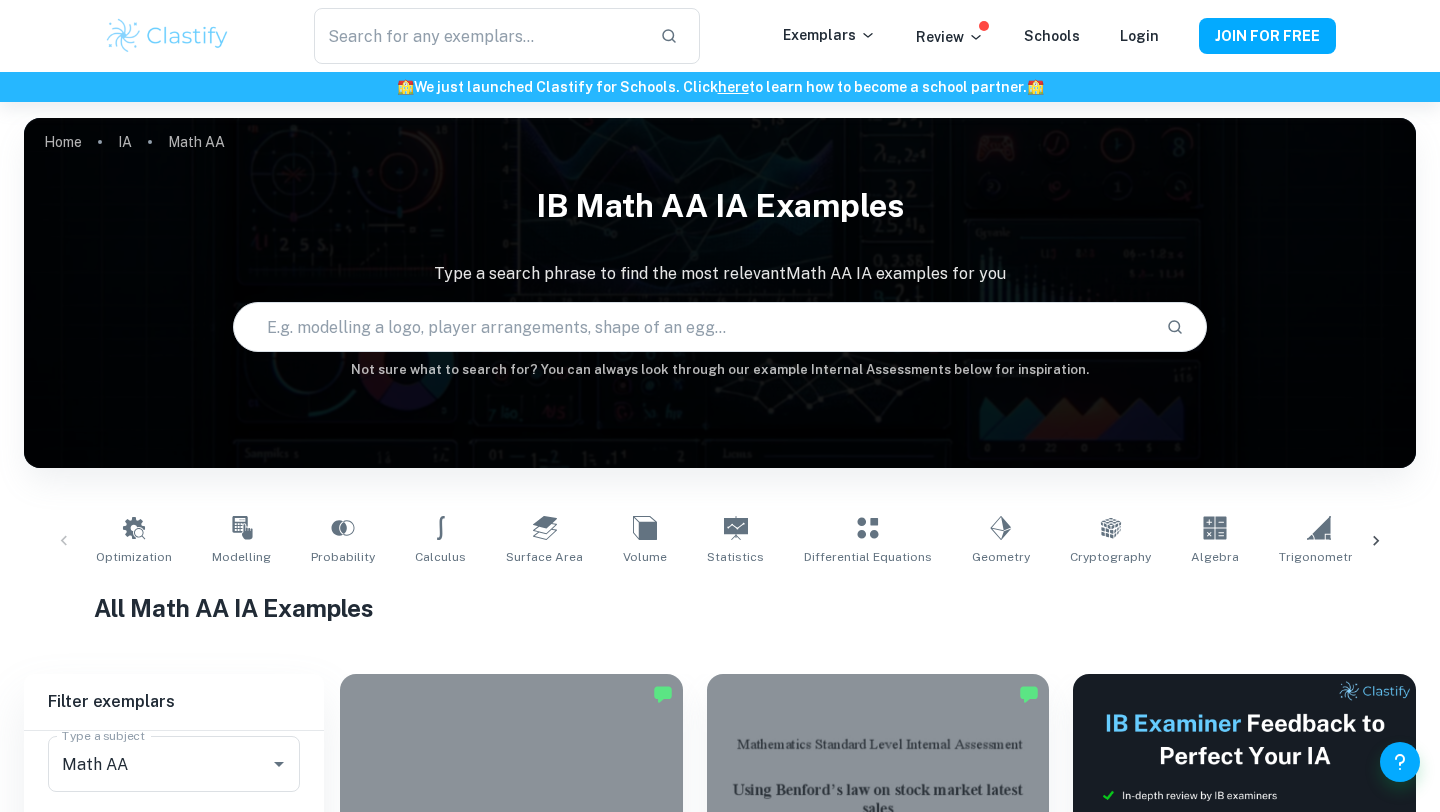 click at bounding box center (692, 327) 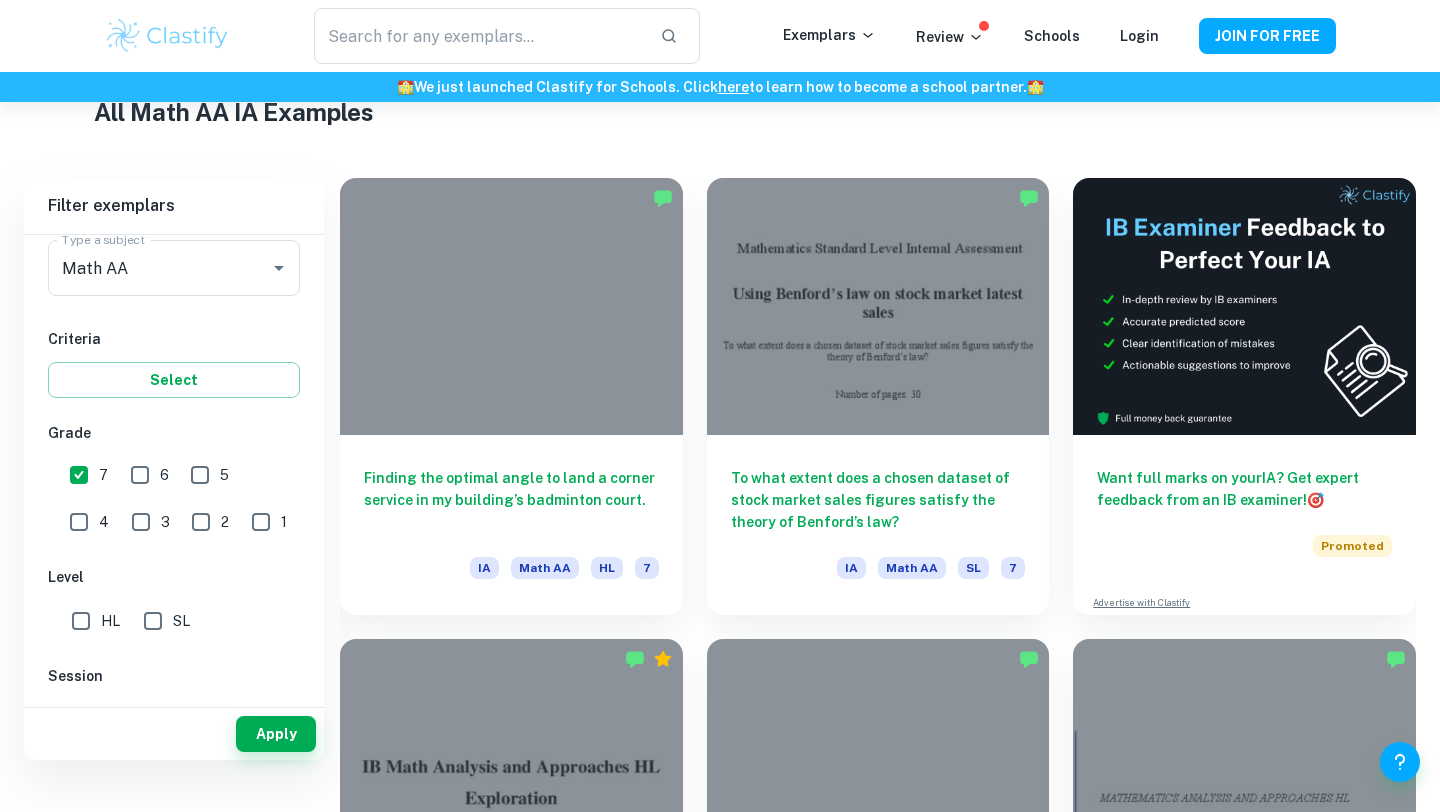scroll, scrollTop: 502, scrollLeft: 0, axis: vertical 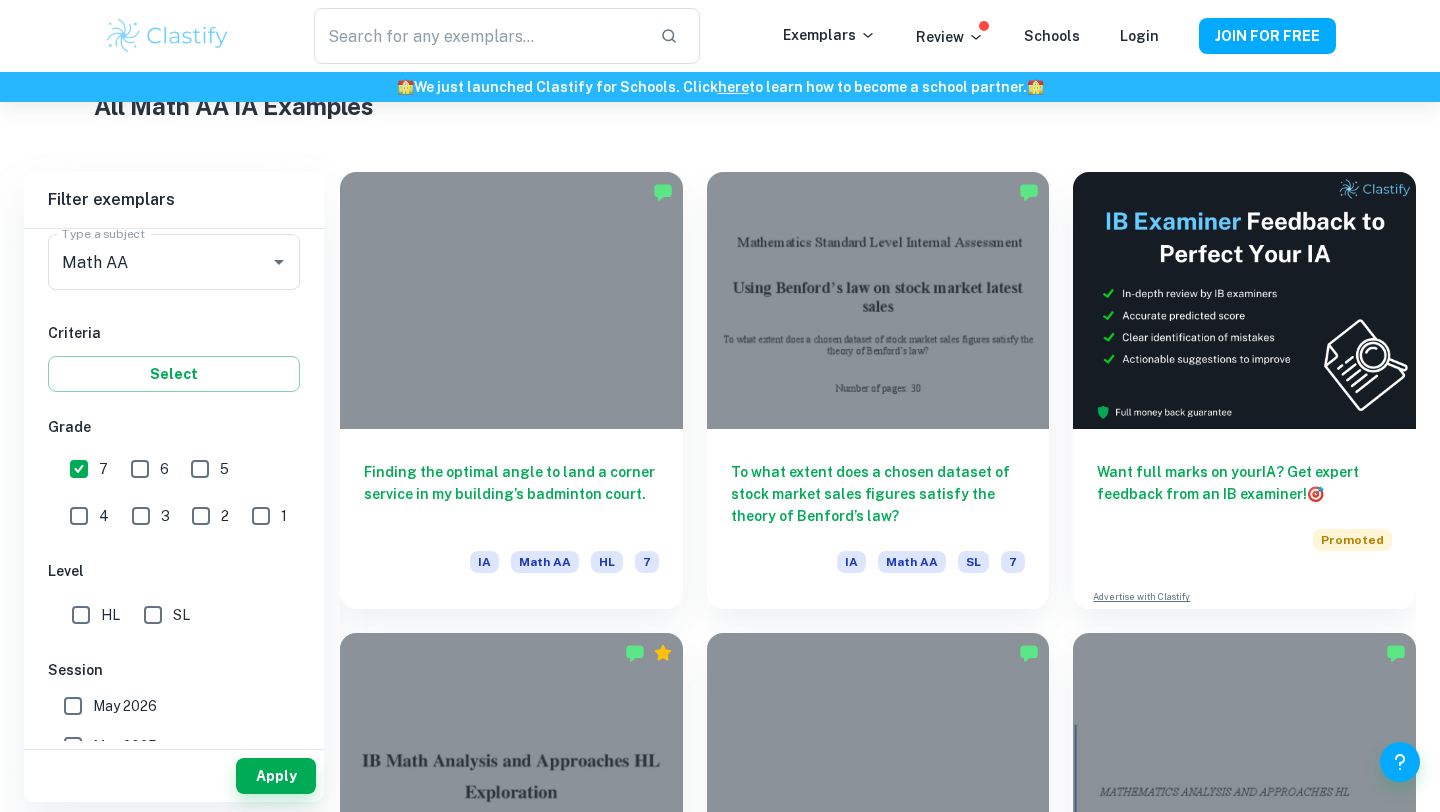 click on "All Math AA IA Examples" at bounding box center [720, 110] 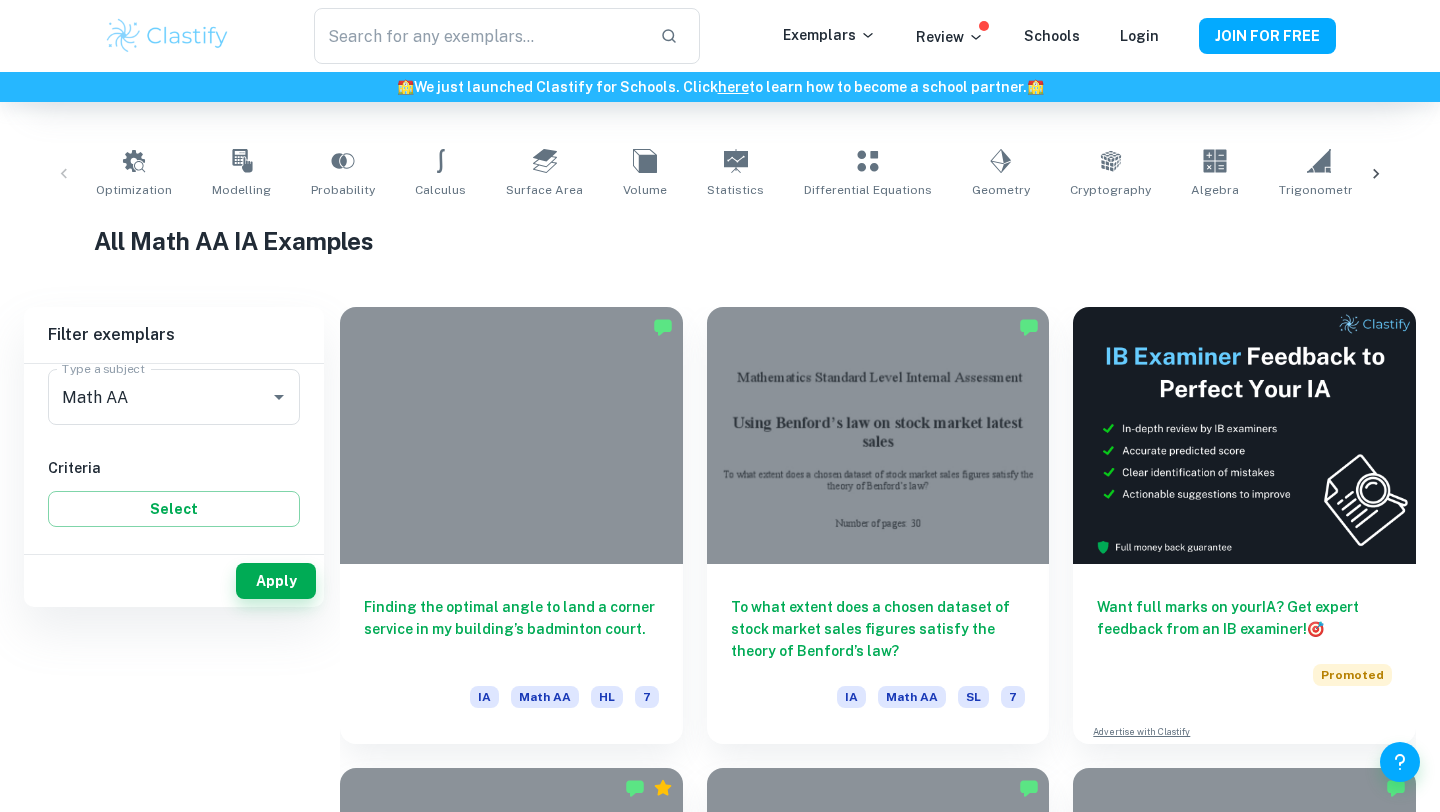 scroll, scrollTop: 0, scrollLeft: 0, axis: both 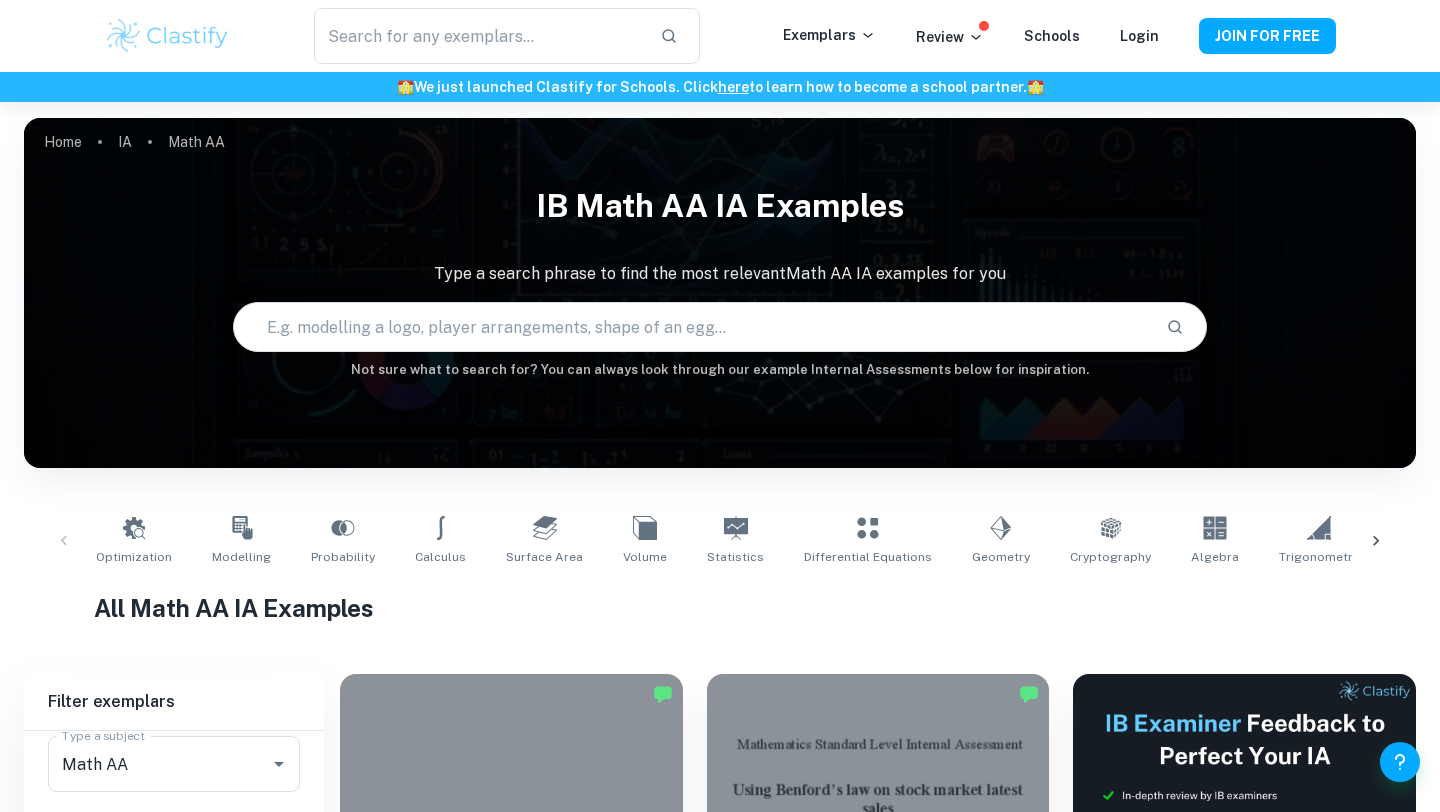 click at bounding box center (692, 327) 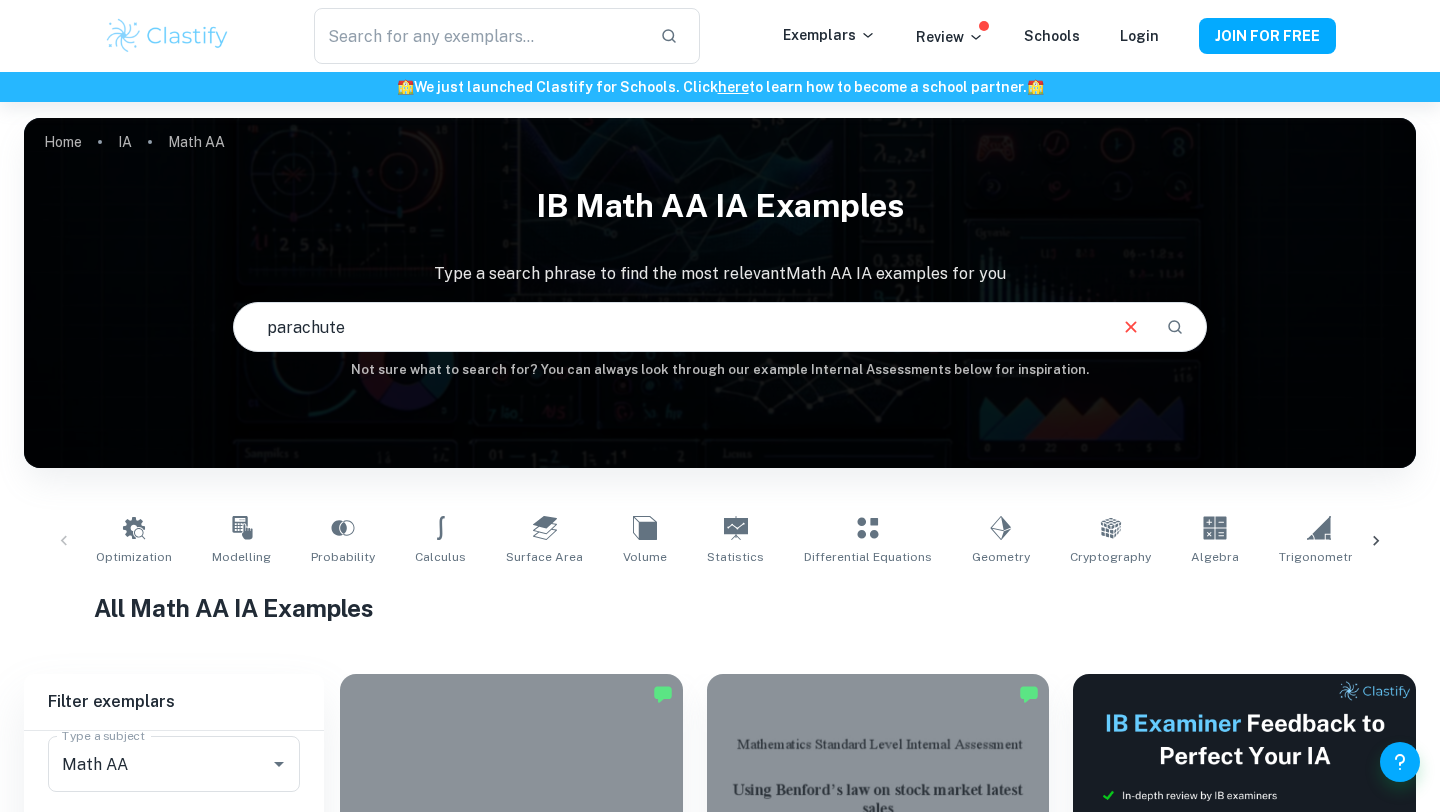 type on "parachute" 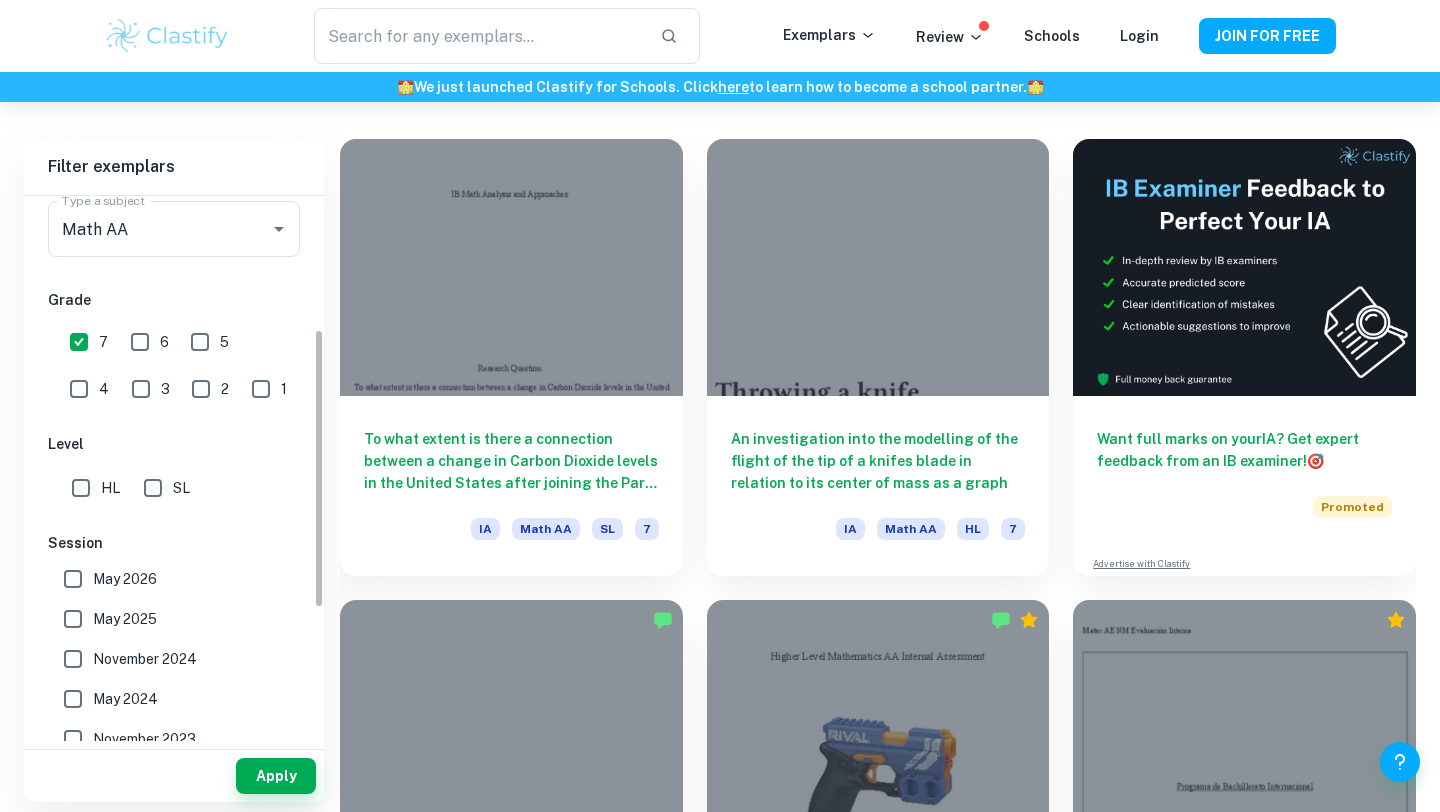 scroll, scrollTop: 534, scrollLeft: 0, axis: vertical 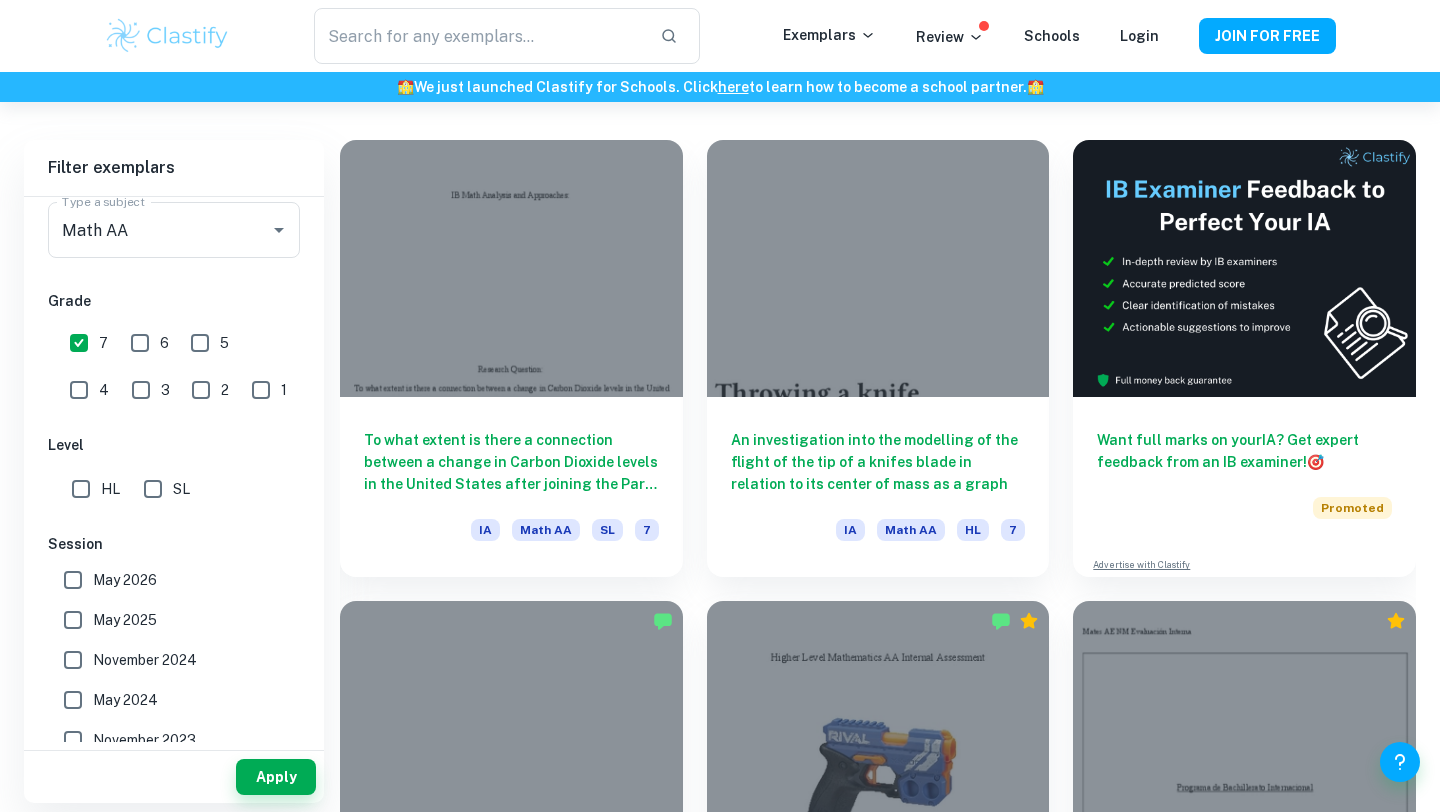 click on "HL" at bounding box center (81, 489) 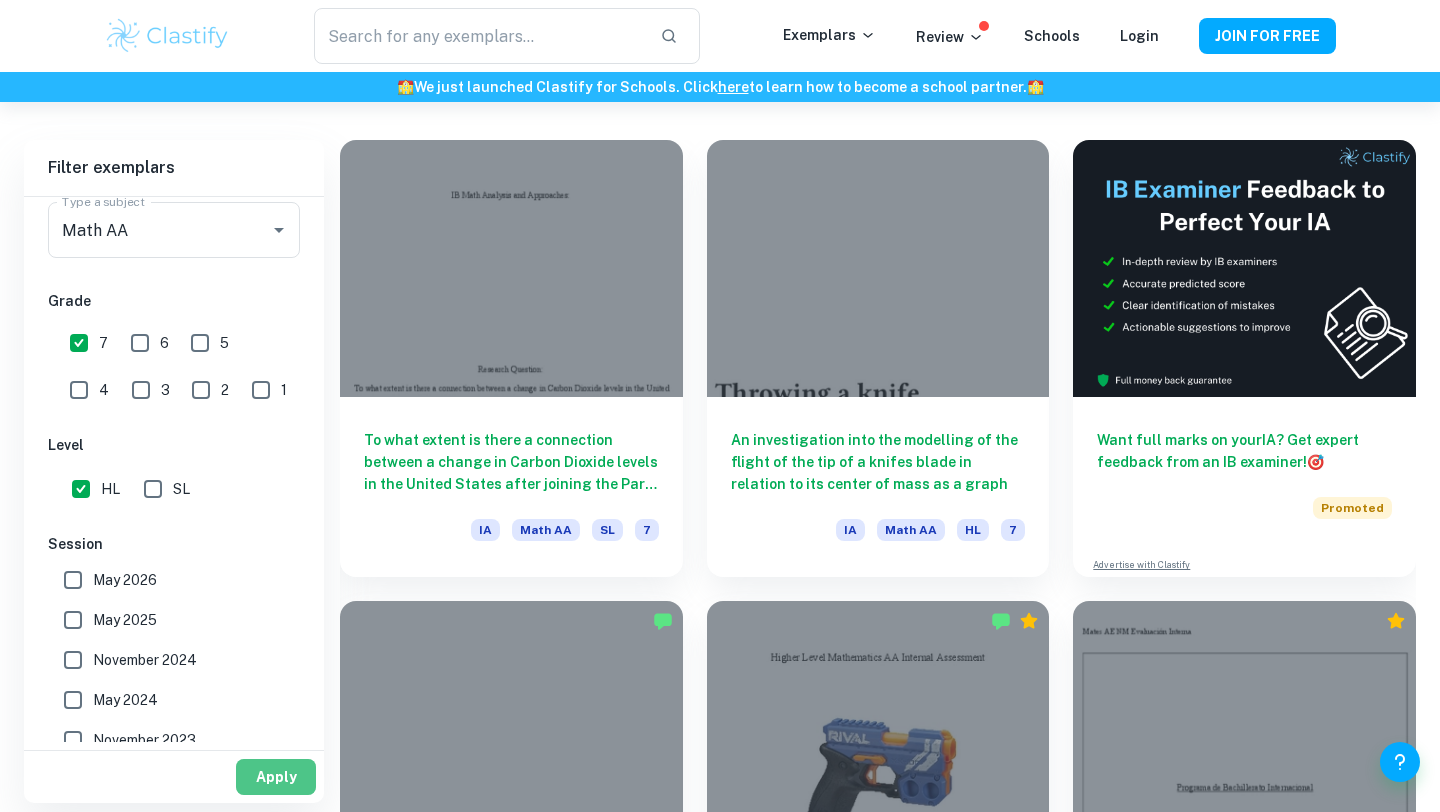 click on "Apply" at bounding box center [276, 777] 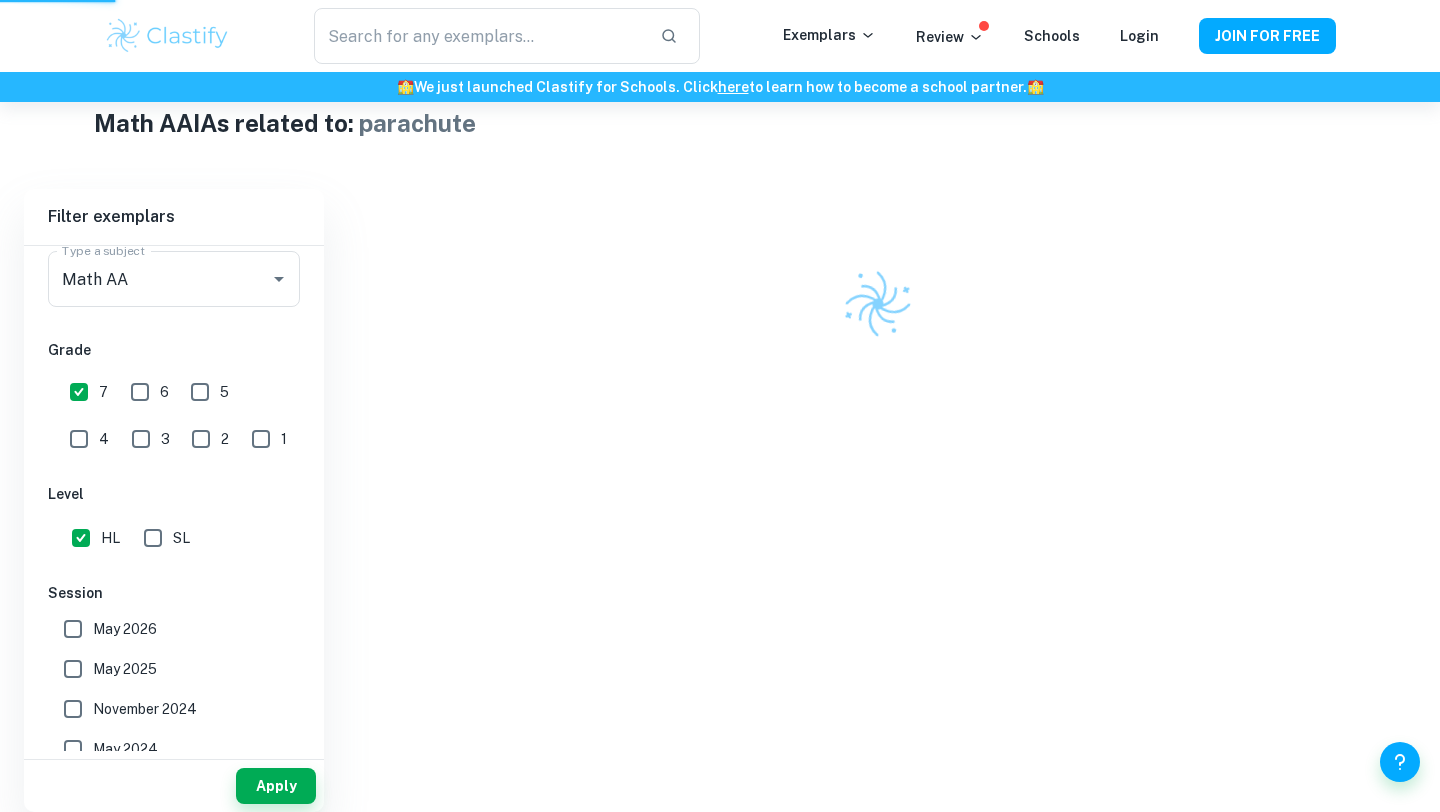 scroll, scrollTop: 464, scrollLeft: 0, axis: vertical 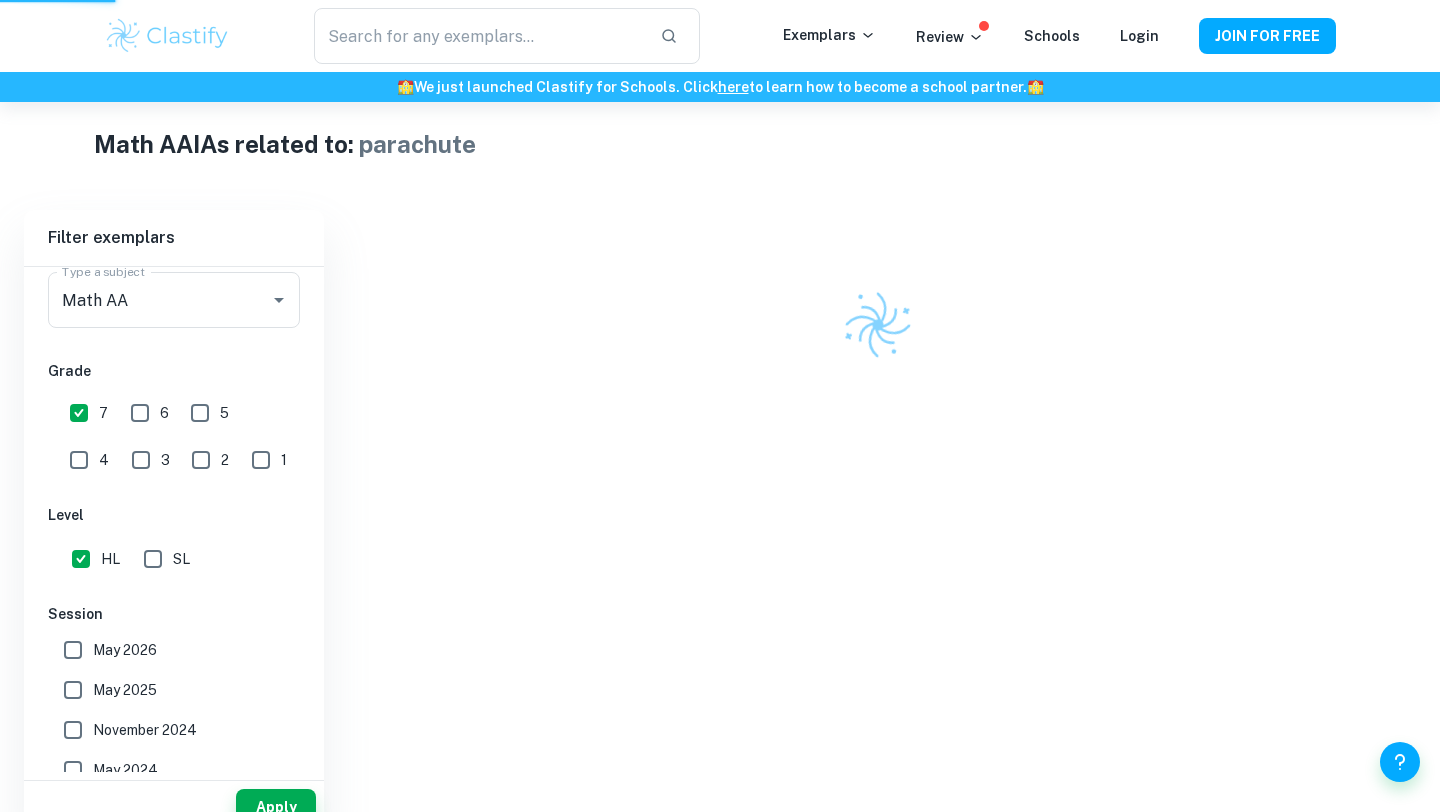 type on "parachute" 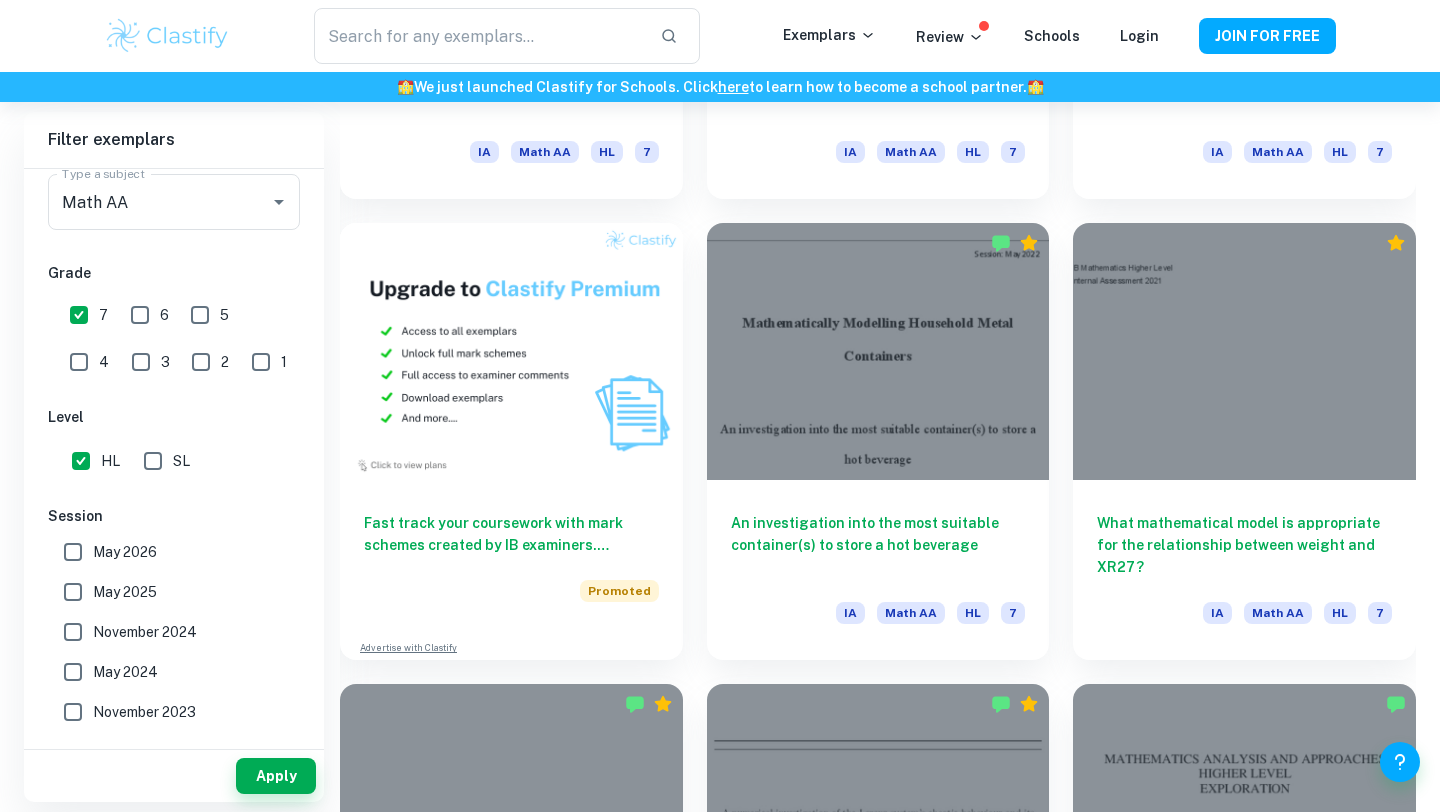 scroll, scrollTop: 1443, scrollLeft: 0, axis: vertical 